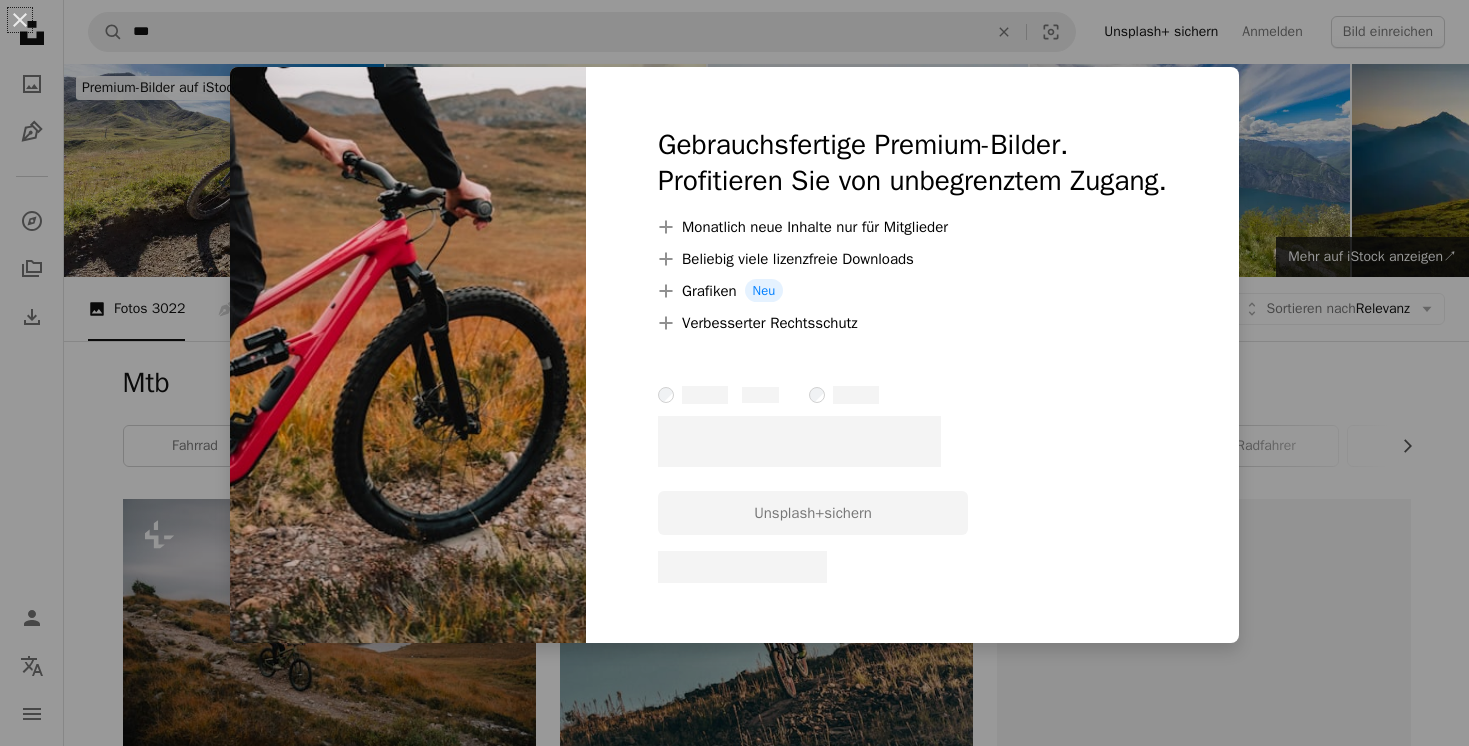 scroll, scrollTop: 594, scrollLeft: 0, axis: vertical 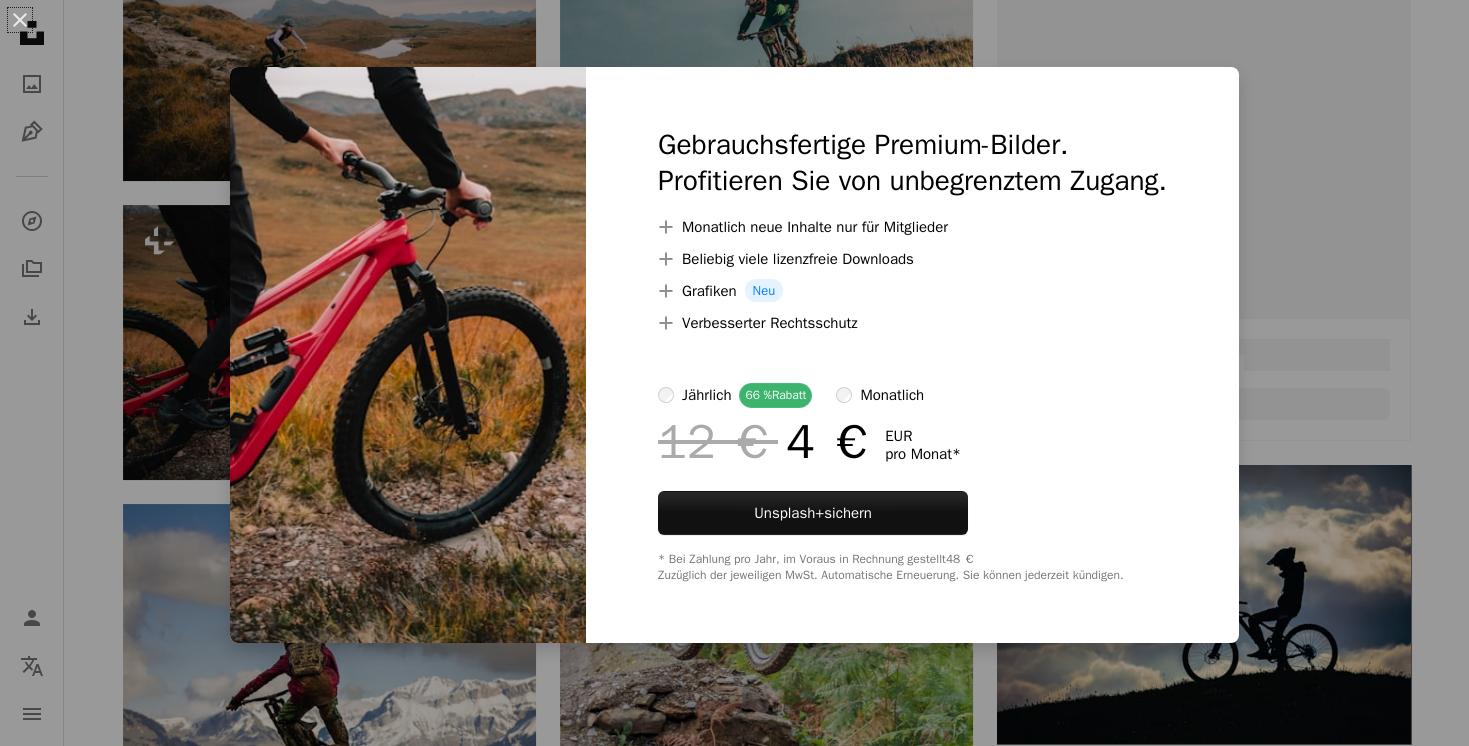 click on "An X shape Gebrauchsfertige Premium-Bilder. Profitieren Sie von unbegrenztem Zugang. A plus sign Monatlich neue Inhalte nur für Mitglieder A plus sign Beliebig viele lizenzfreie Downloads A plus sign Grafiken  Neu A plus sign Verbesserter Rechtsschutz jährlich 66 %  Rabatt monatlich 12 €   4 € EUR pro Monat * Unsplash+  sichern * Bei Zahlung pro Jahr, im Voraus in Rechnung gestellt  48 € Zuzüglich der jeweiligen MwSt. Automatische Erneuerung. Sie können jederzeit kündigen." at bounding box center (734, 373) 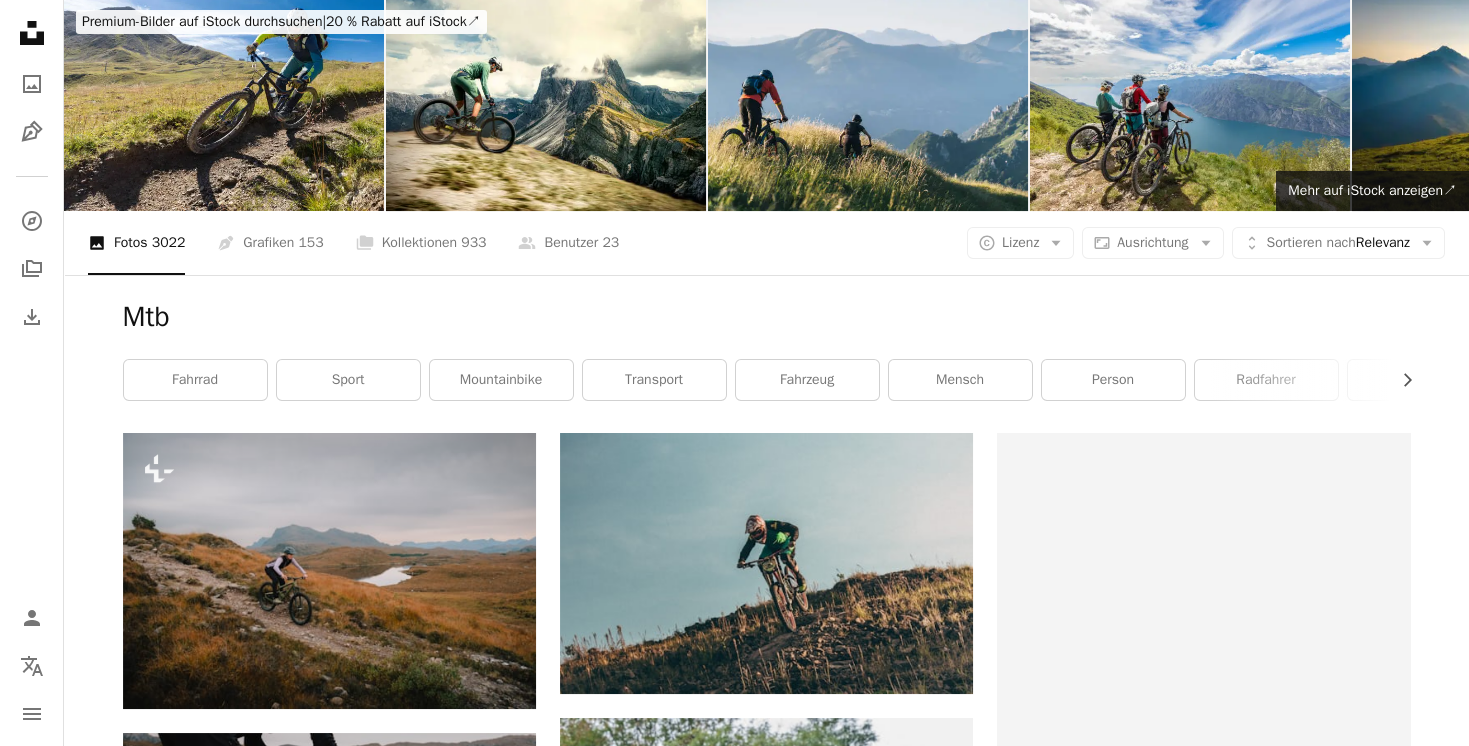 scroll, scrollTop: 163, scrollLeft: 0, axis: vertical 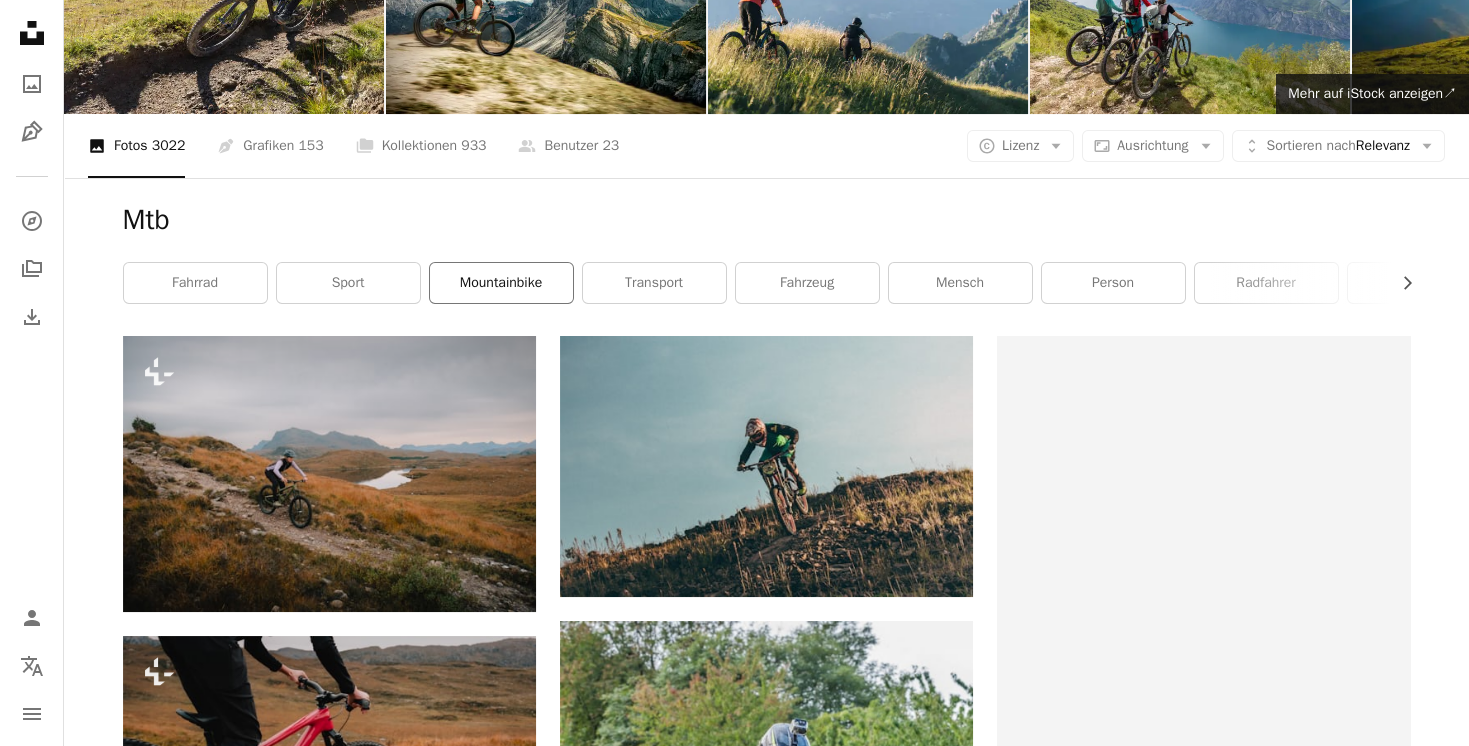 click on "Mountainbike" at bounding box center [501, 283] 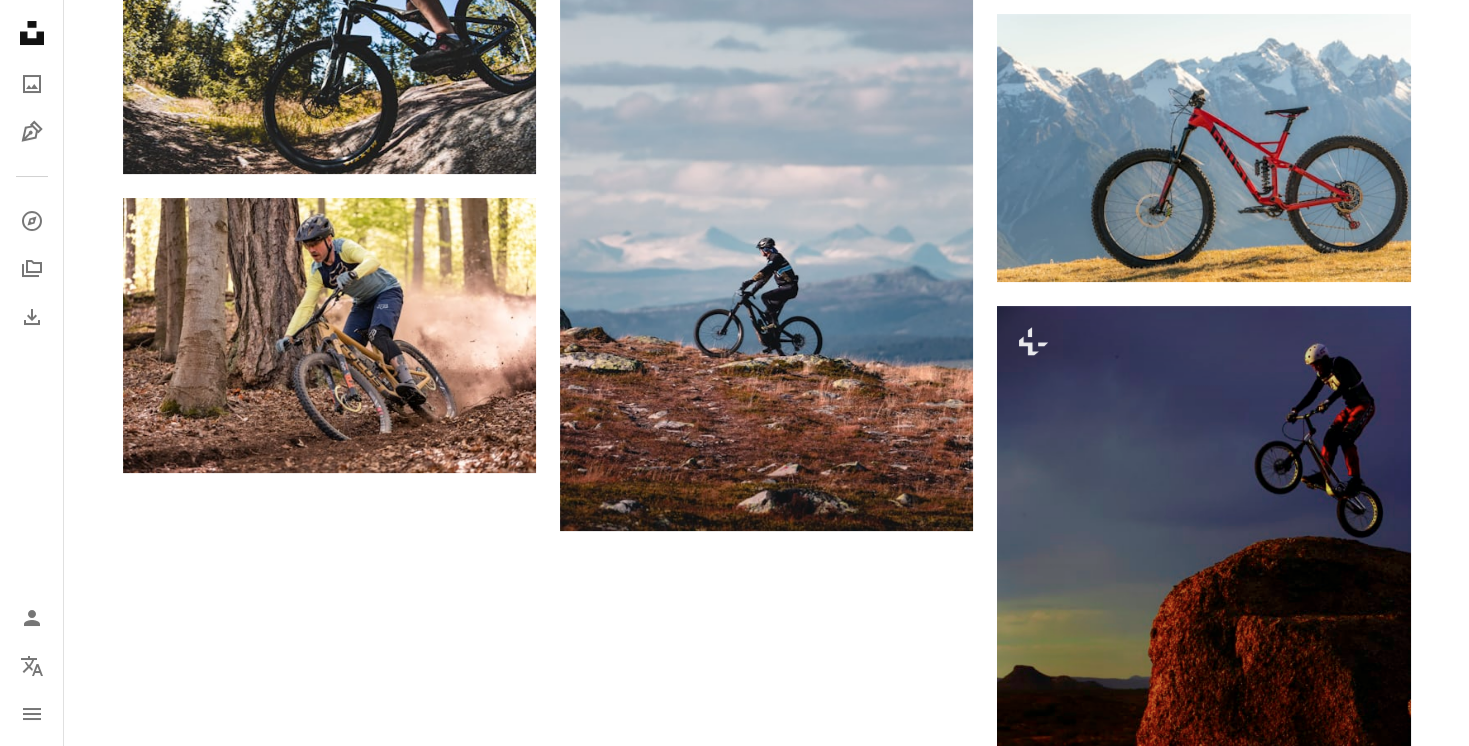 scroll, scrollTop: 2835, scrollLeft: 0, axis: vertical 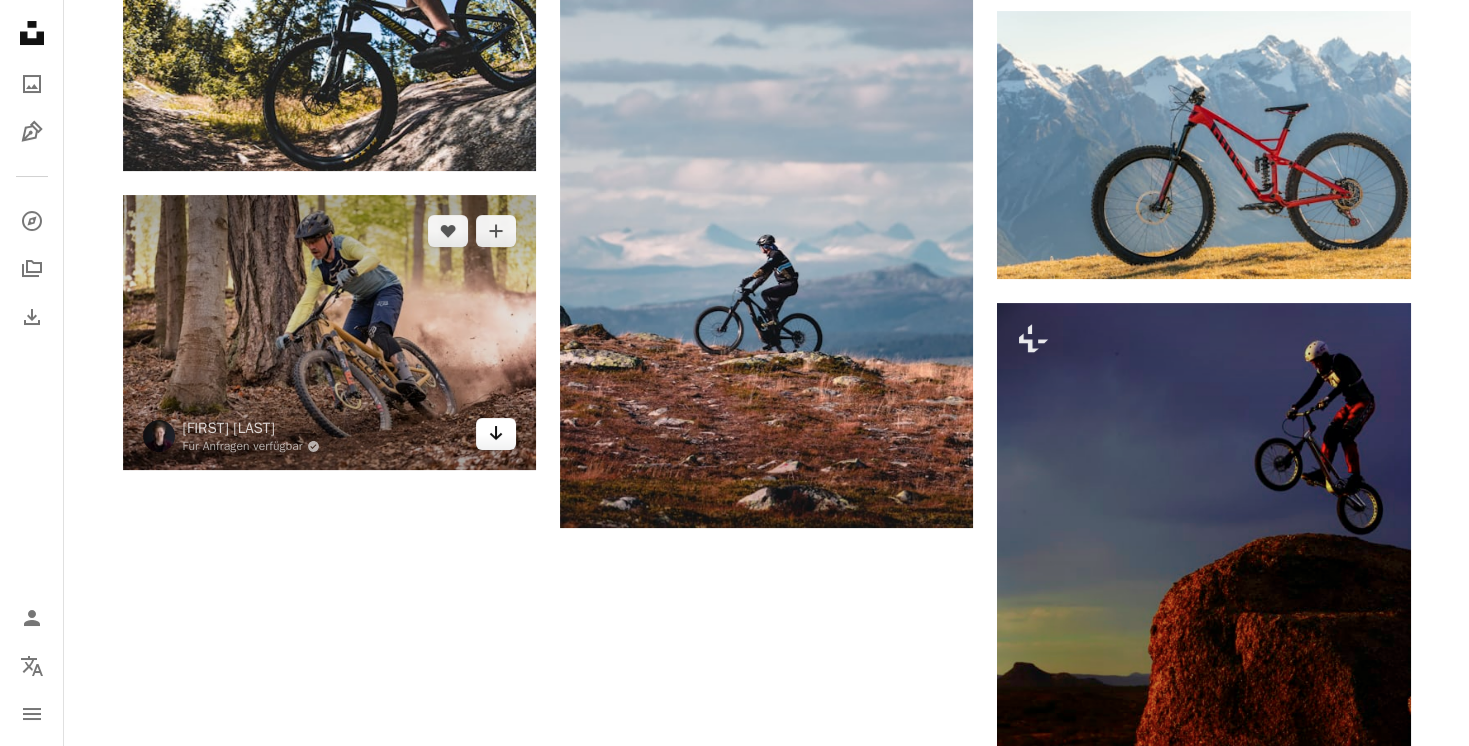 click on "Arrow pointing down" 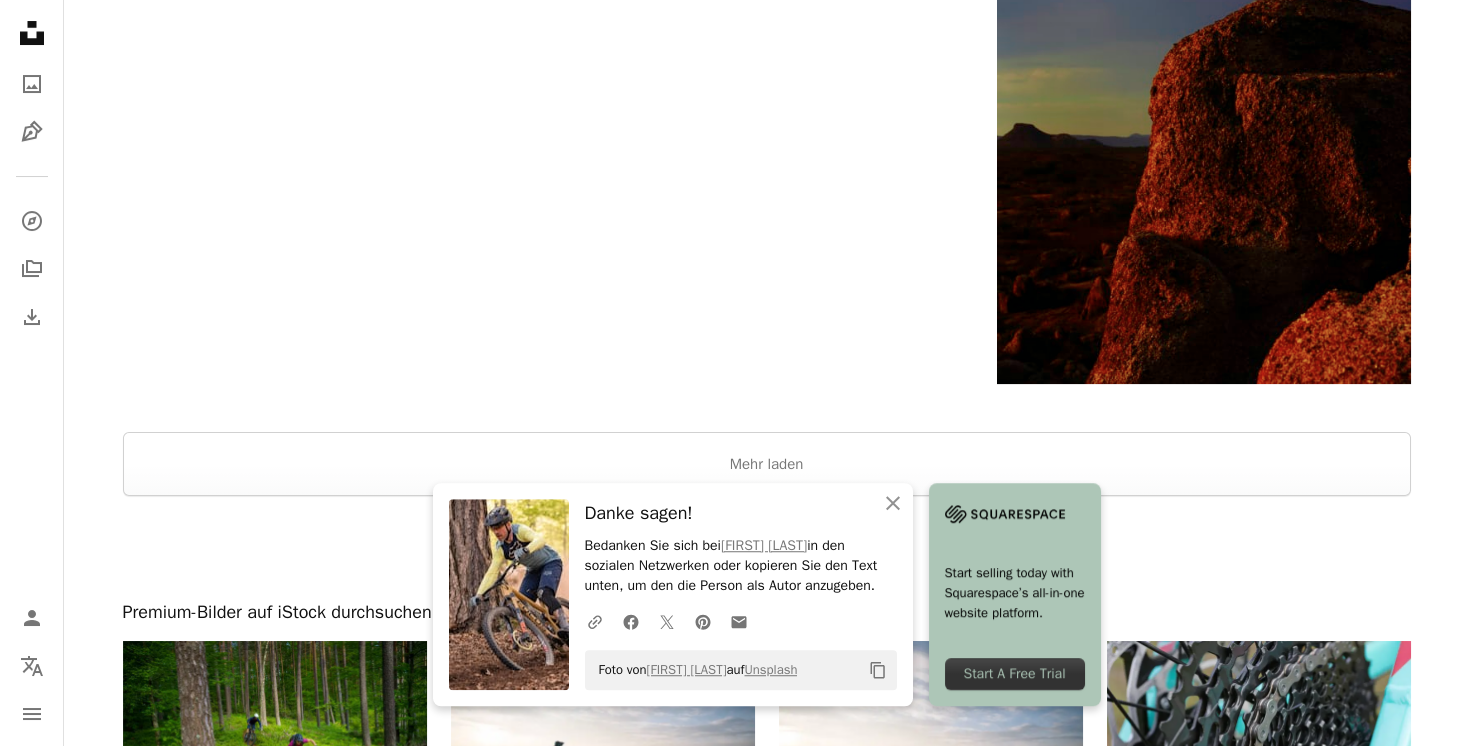 scroll, scrollTop: 3384, scrollLeft: 0, axis: vertical 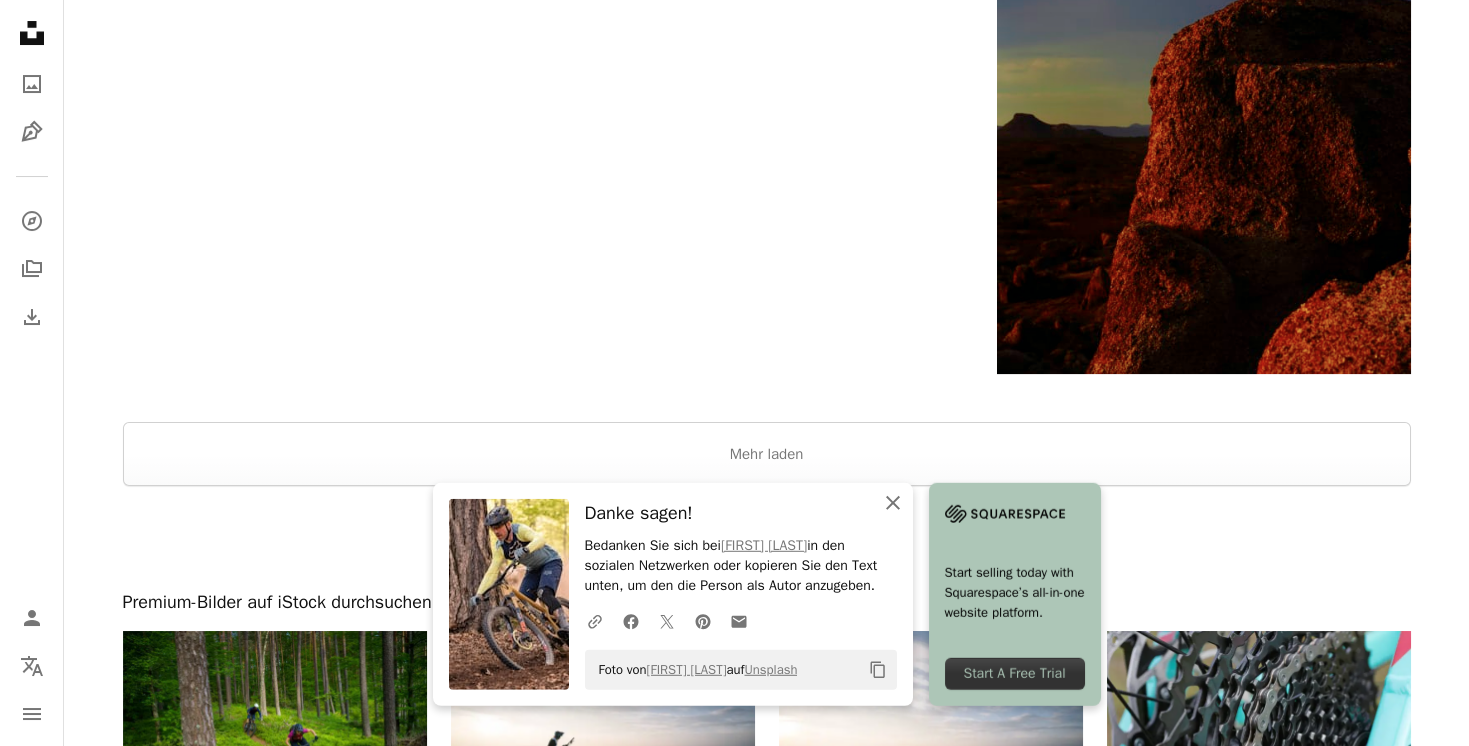 click 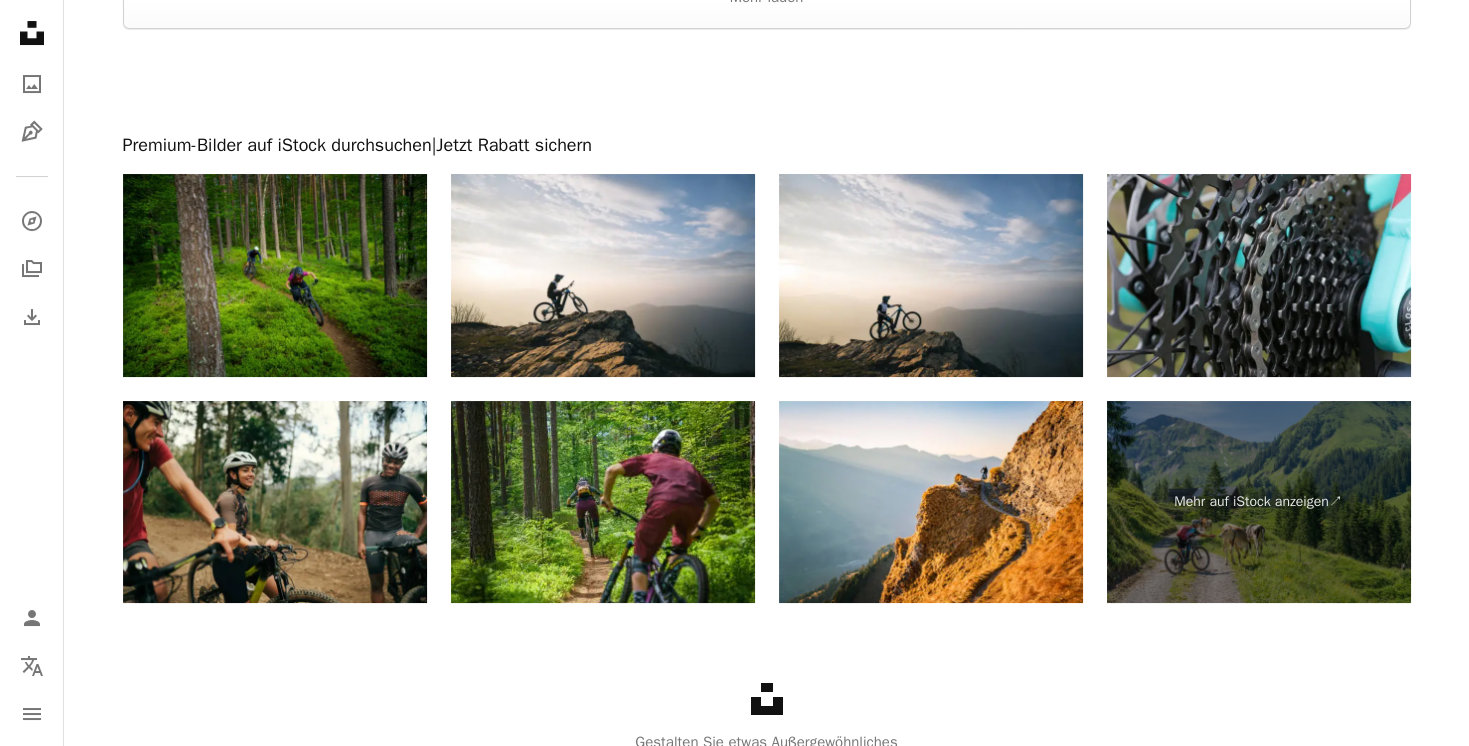 scroll, scrollTop: 3845, scrollLeft: 0, axis: vertical 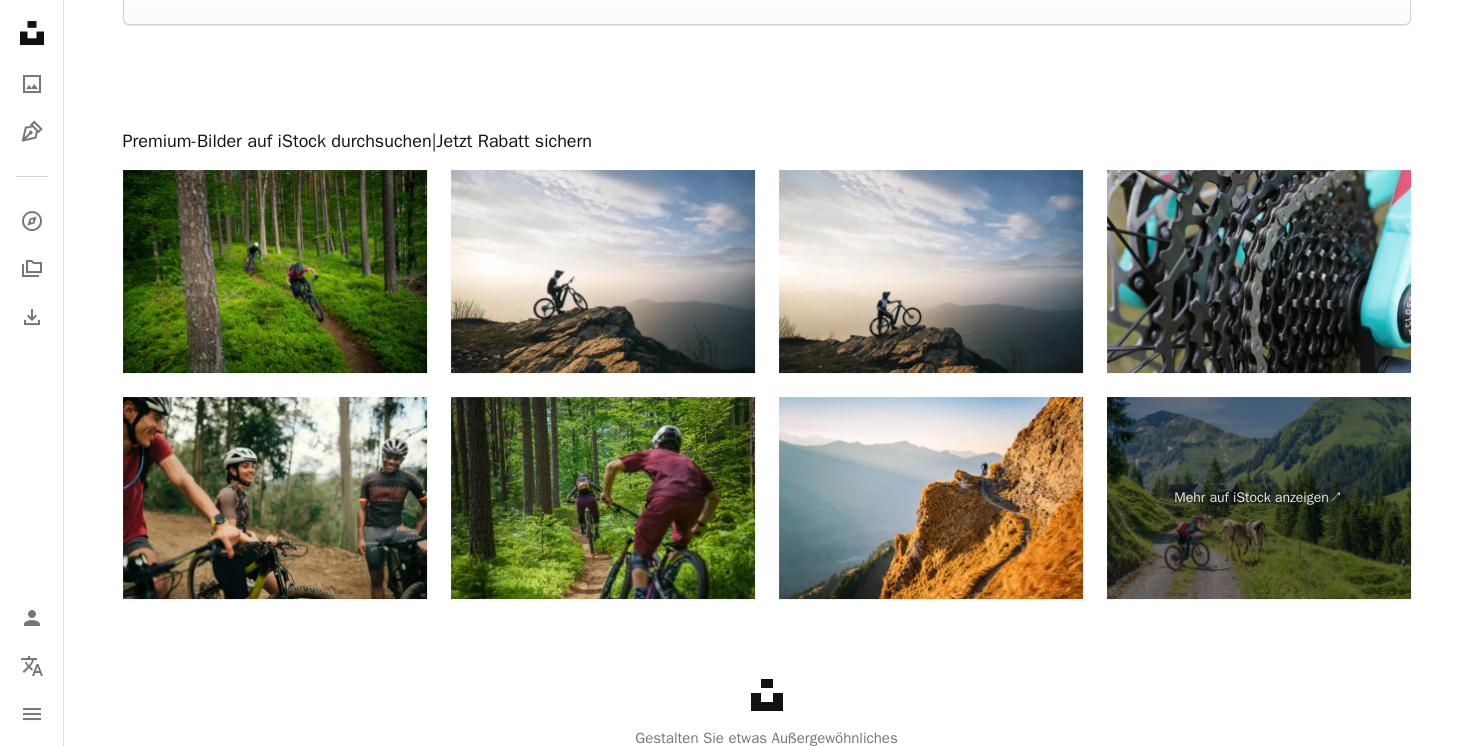 click at bounding box center (603, 498) 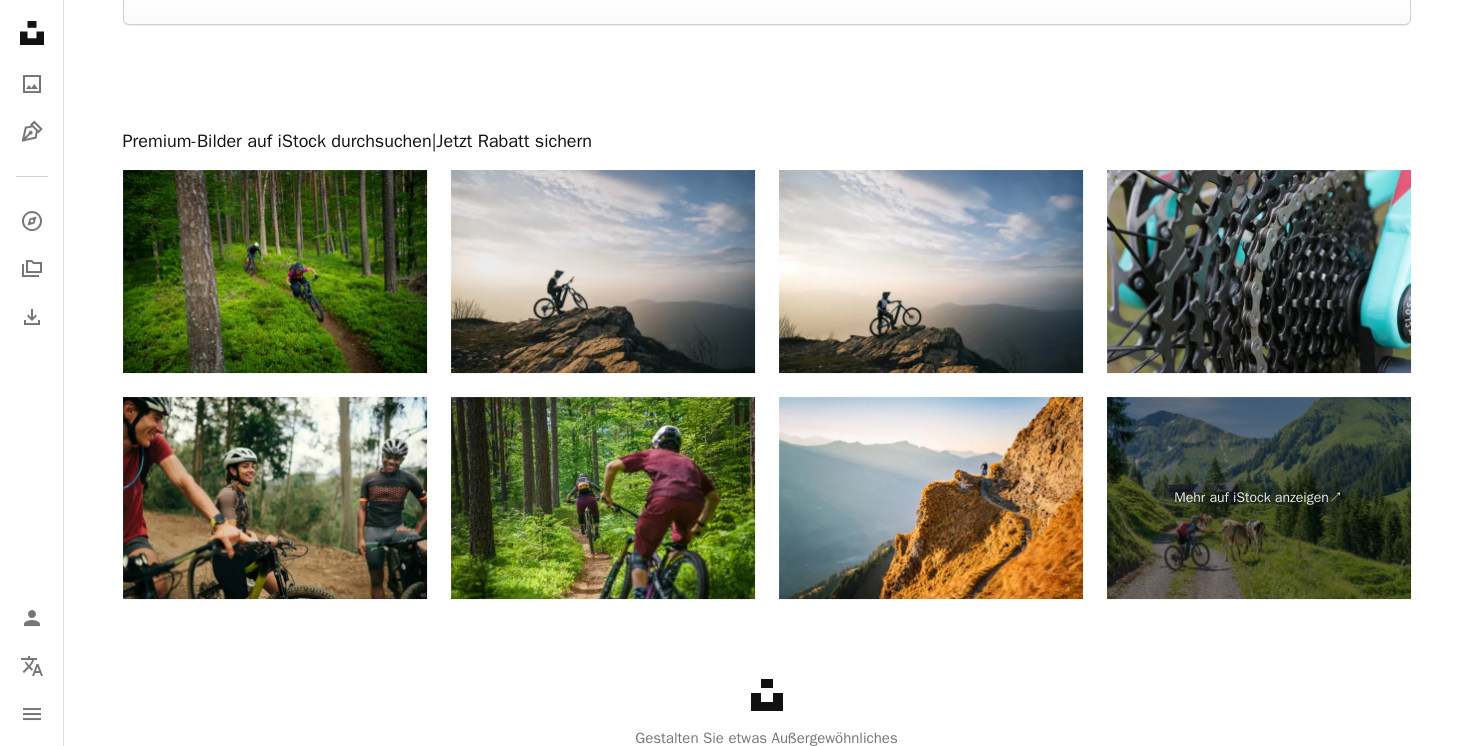 scroll, scrollTop: 3927, scrollLeft: 0, axis: vertical 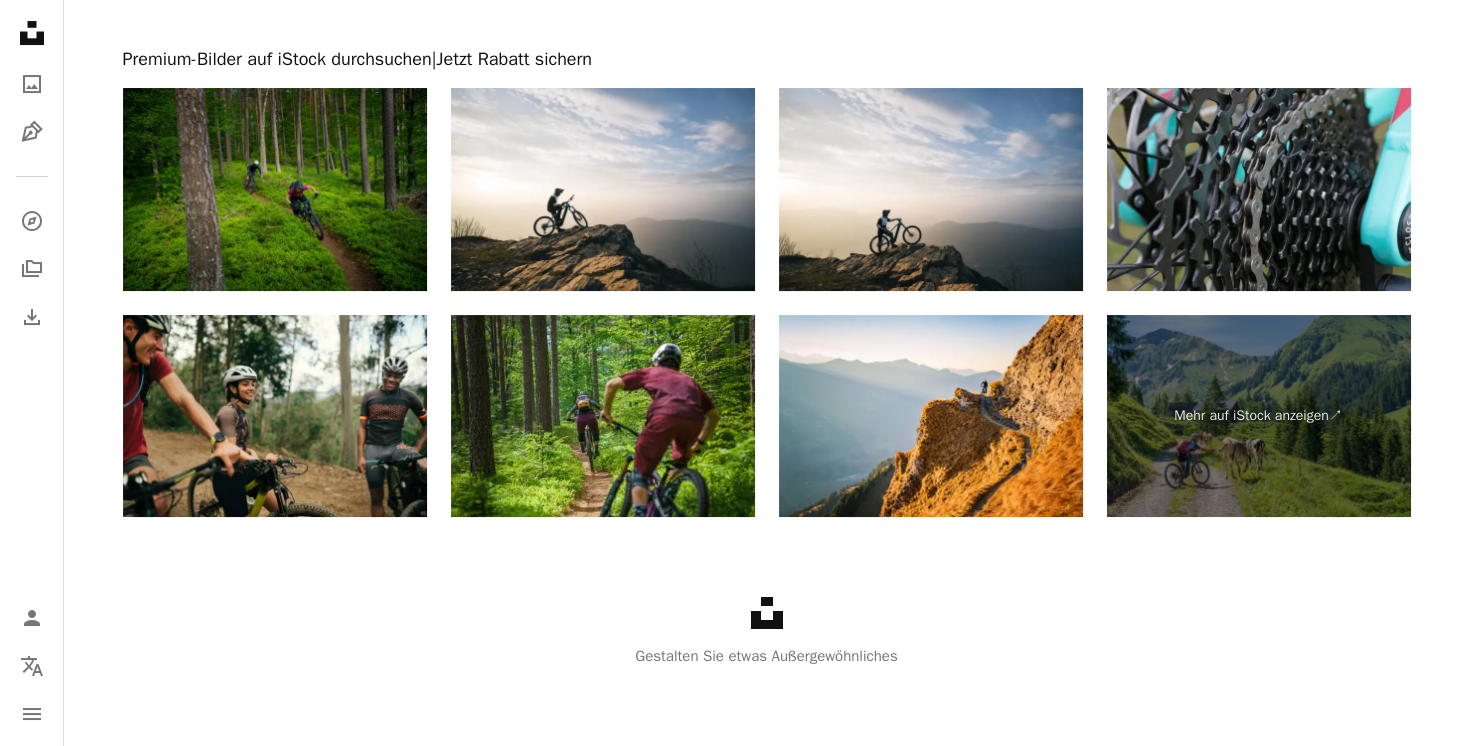 click at bounding box center [275, 189] 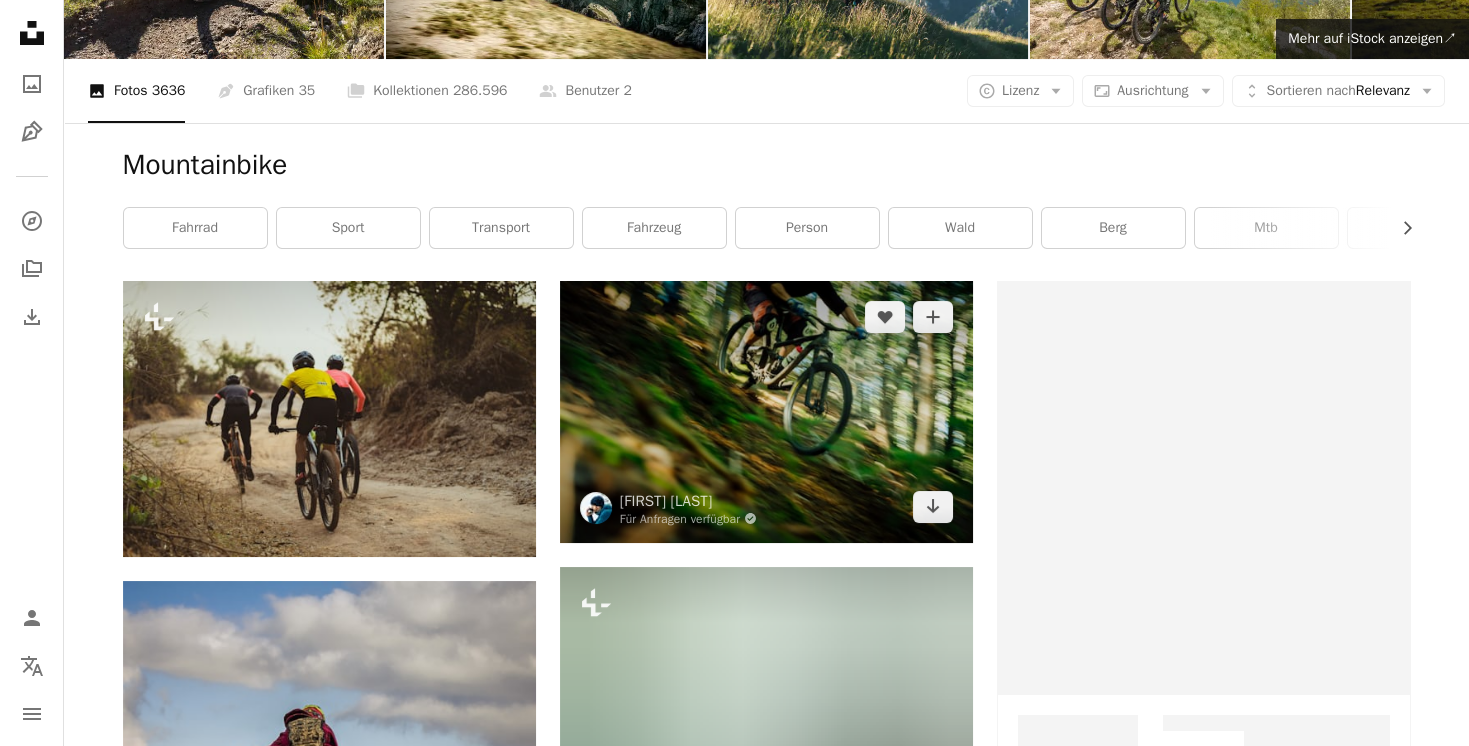 scroll, scrollTop: 207, scrollLeft: 0, axis: vertical 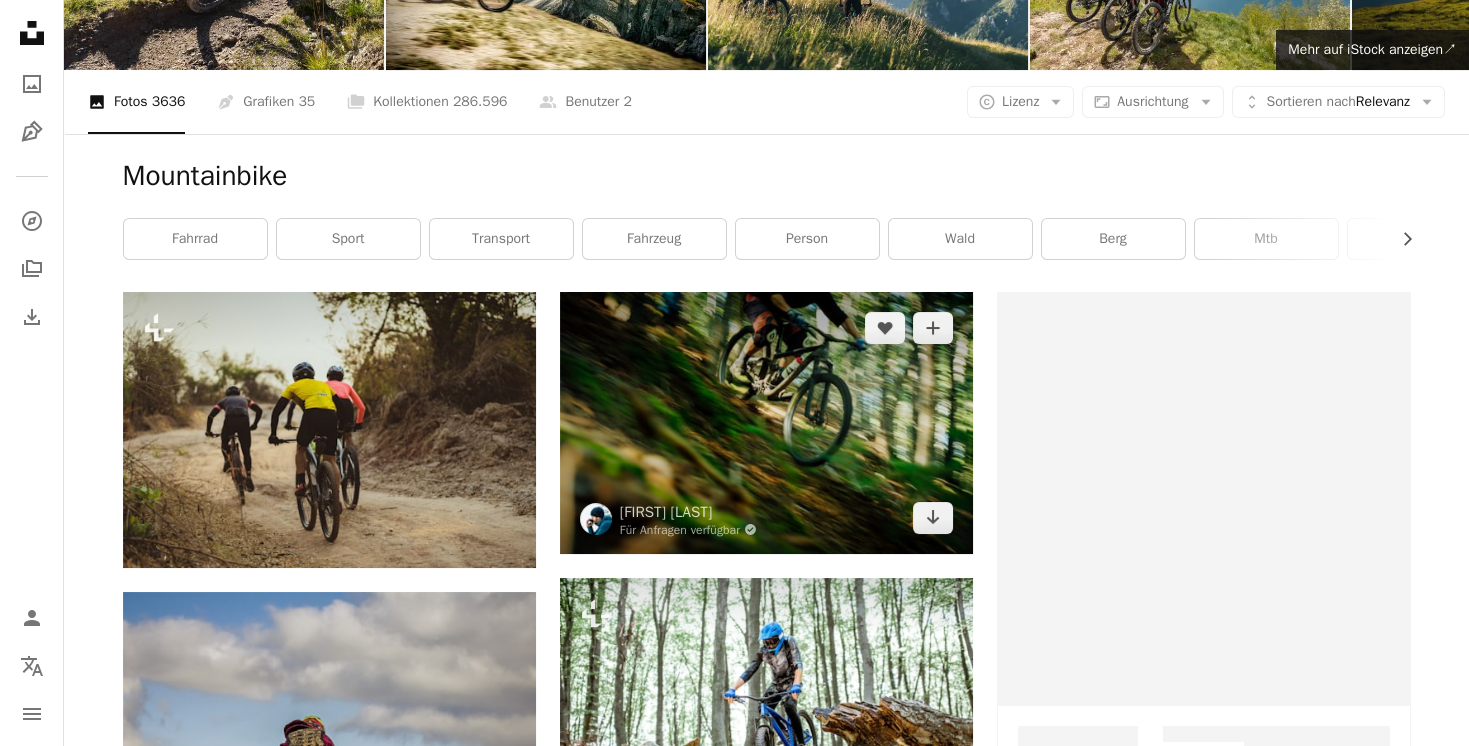 click at bounding box center [766, 422] 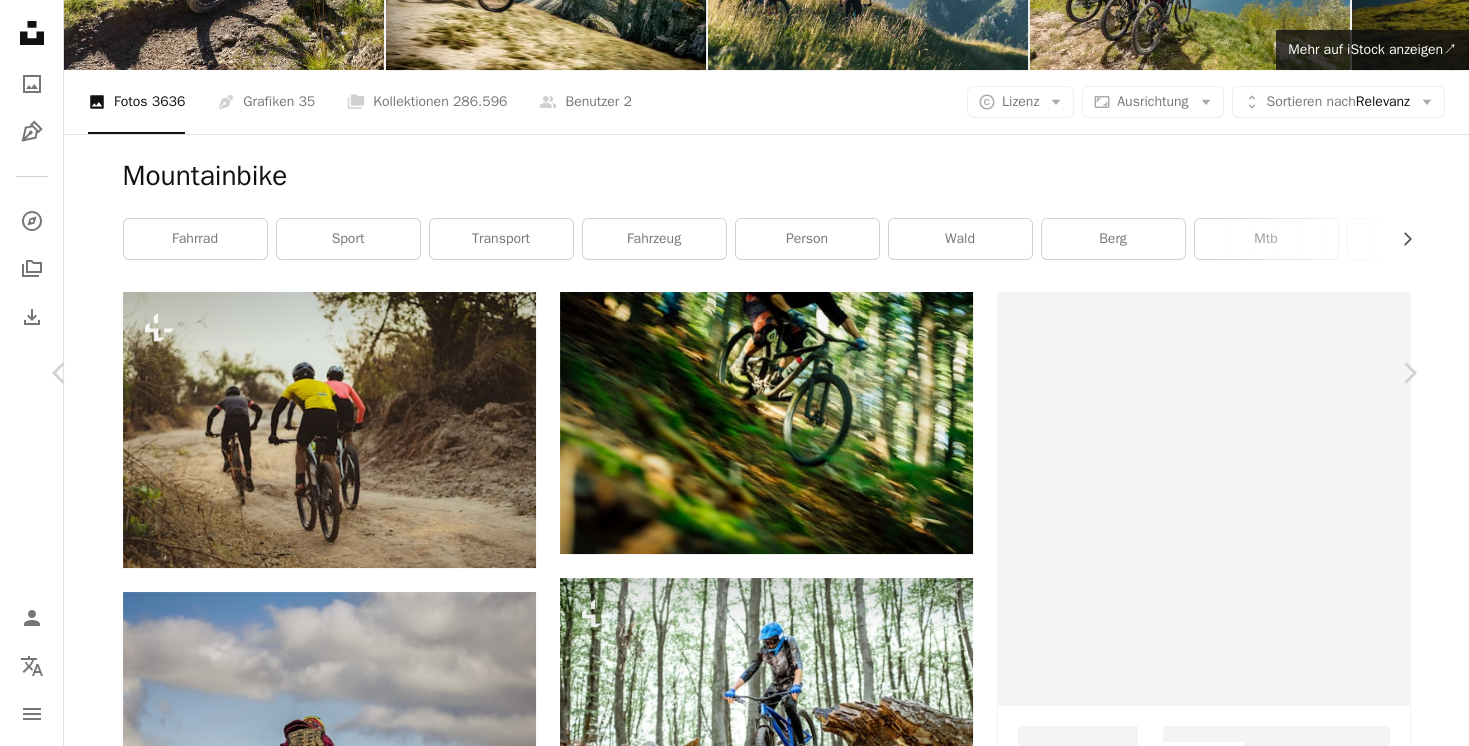 scroll, scrollTop: 206, scrollLeft: 0, axis: vertical 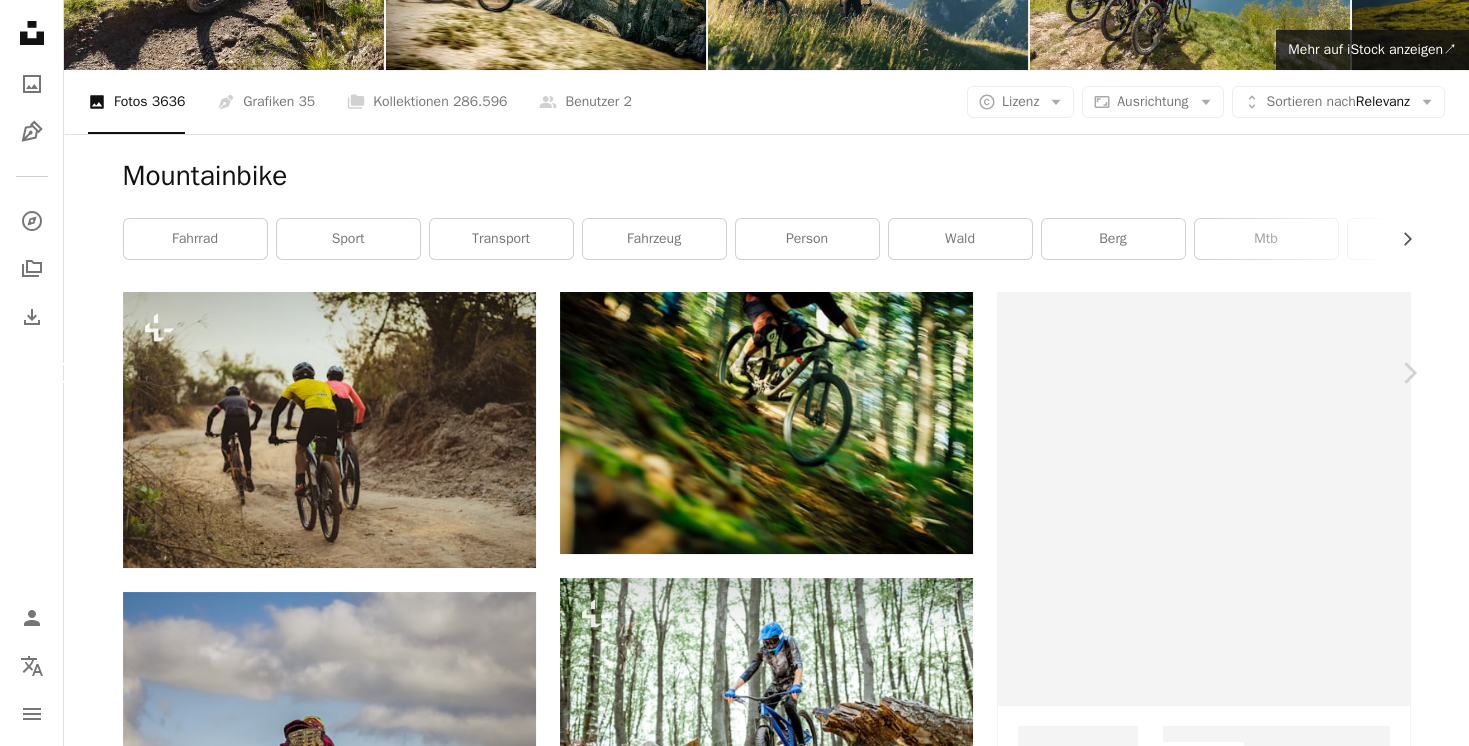 click on "Chevron left" at bounding box center (60, 373) 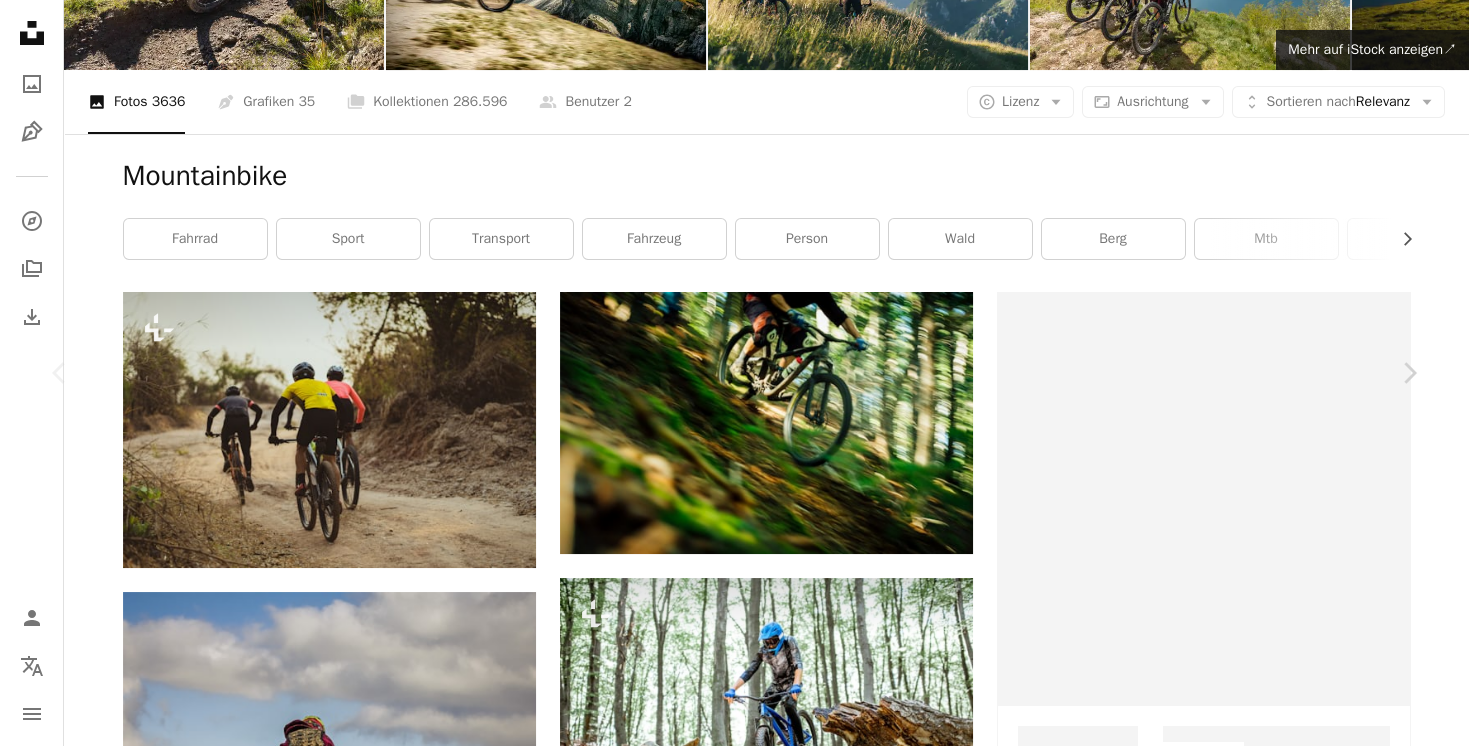 click on "An X shape" at bounding box center (20, 20) 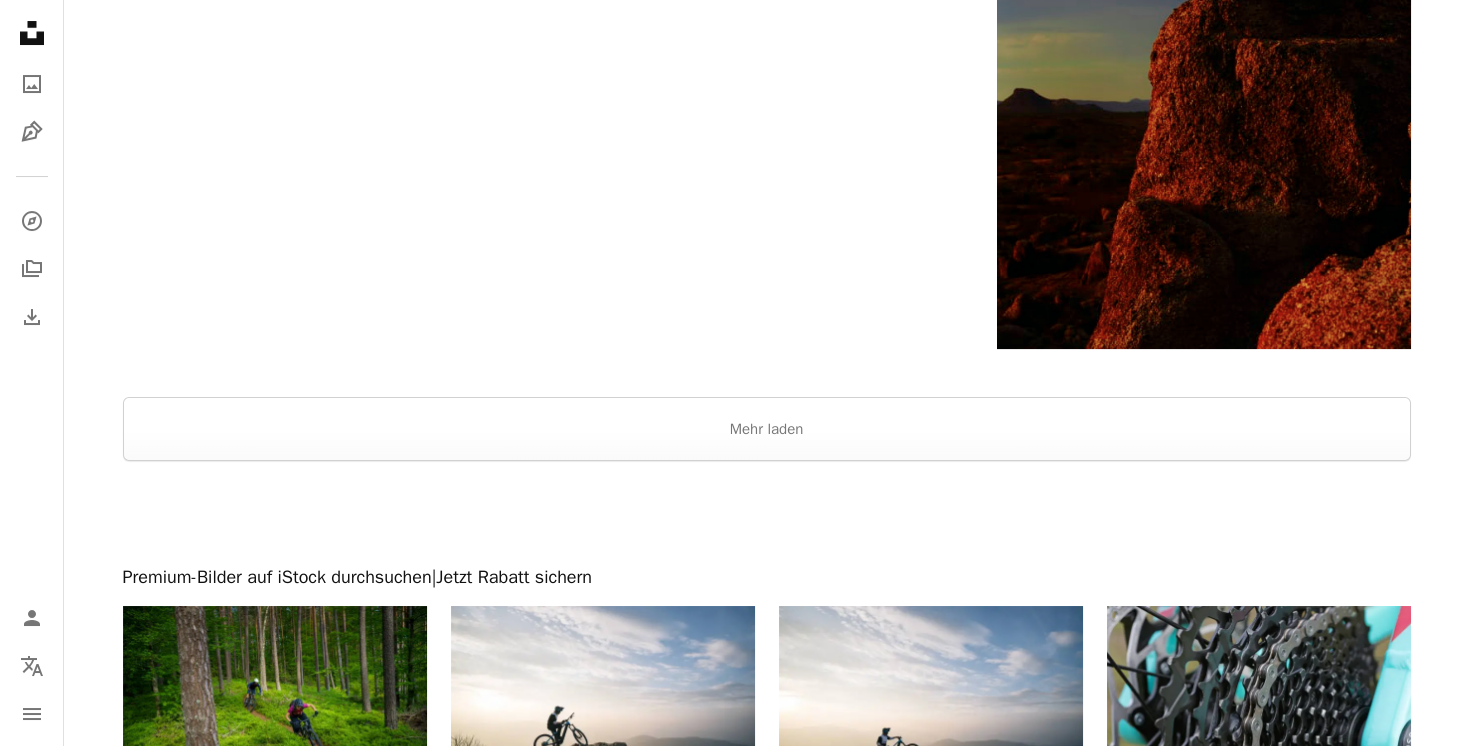 scroll, scrollTop: 3397, scrollLeft: 0, axis: vertical 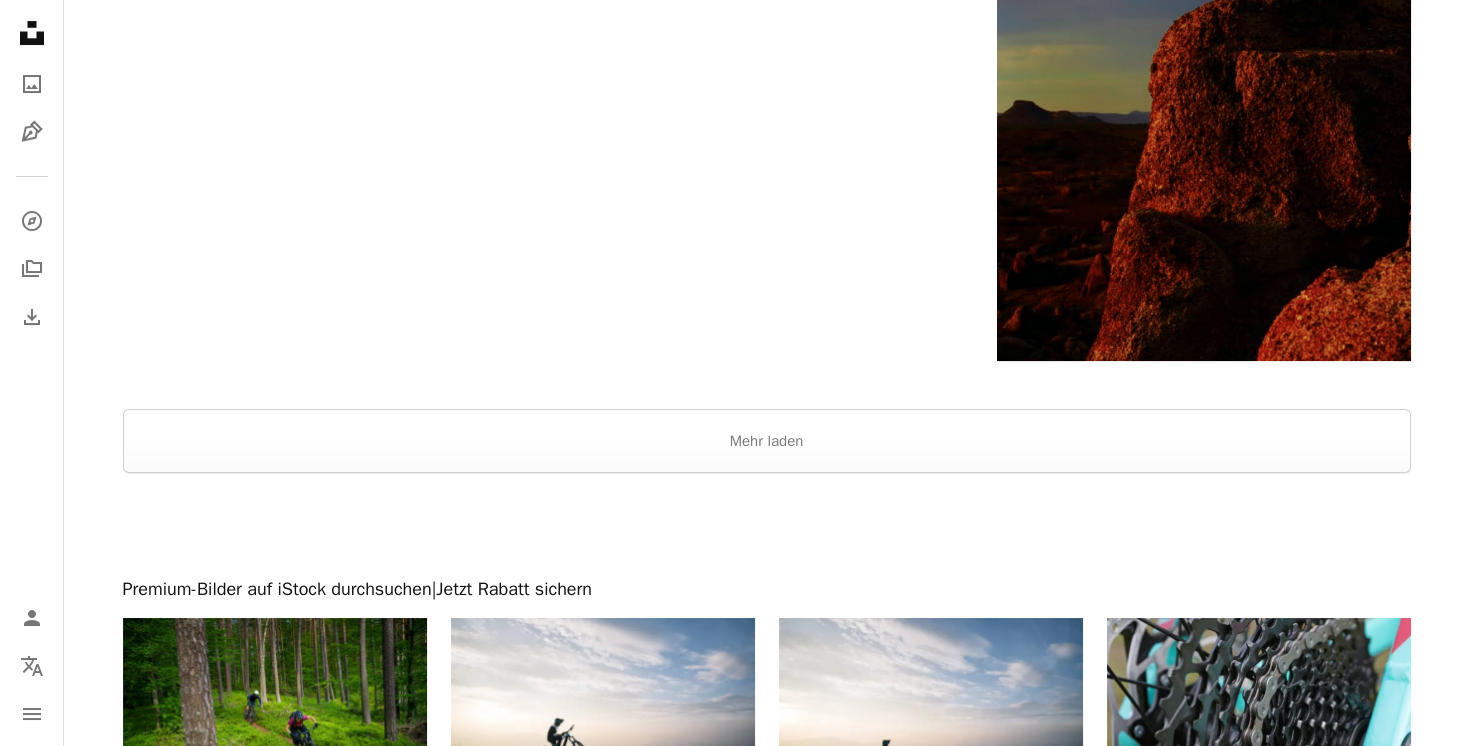 click on "Plus sign for Unsplash+ A heart A plus sign Getty Images Für Unsplash+ A lock Herunterladen A heart A plus sign [NAME] Arrow pointing down A heart A plus sign [NAME] Für Anfragen verfügbar A checkmark inside of a circle Arrow pointing down A heart A plus sign [NAME] Arrow pointing down A heart A plus sign [NAME] Für Anfragen verfügbar A checkmark inside of a circle Arrow pointing down A heart A plus sign [NAME] Arrow pointing down A heart" at bounding box center [767, -1269] 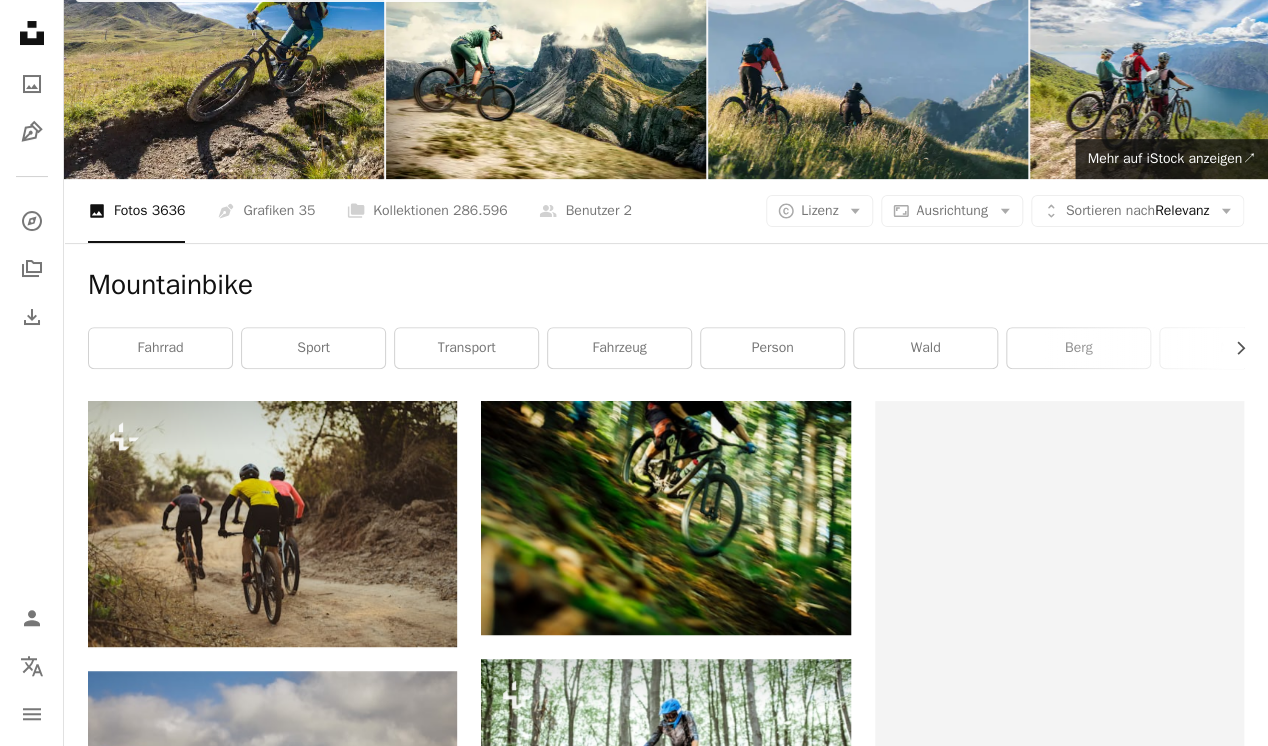 scroll, scrollTop: 0, scrollLeft: 0, axis: both 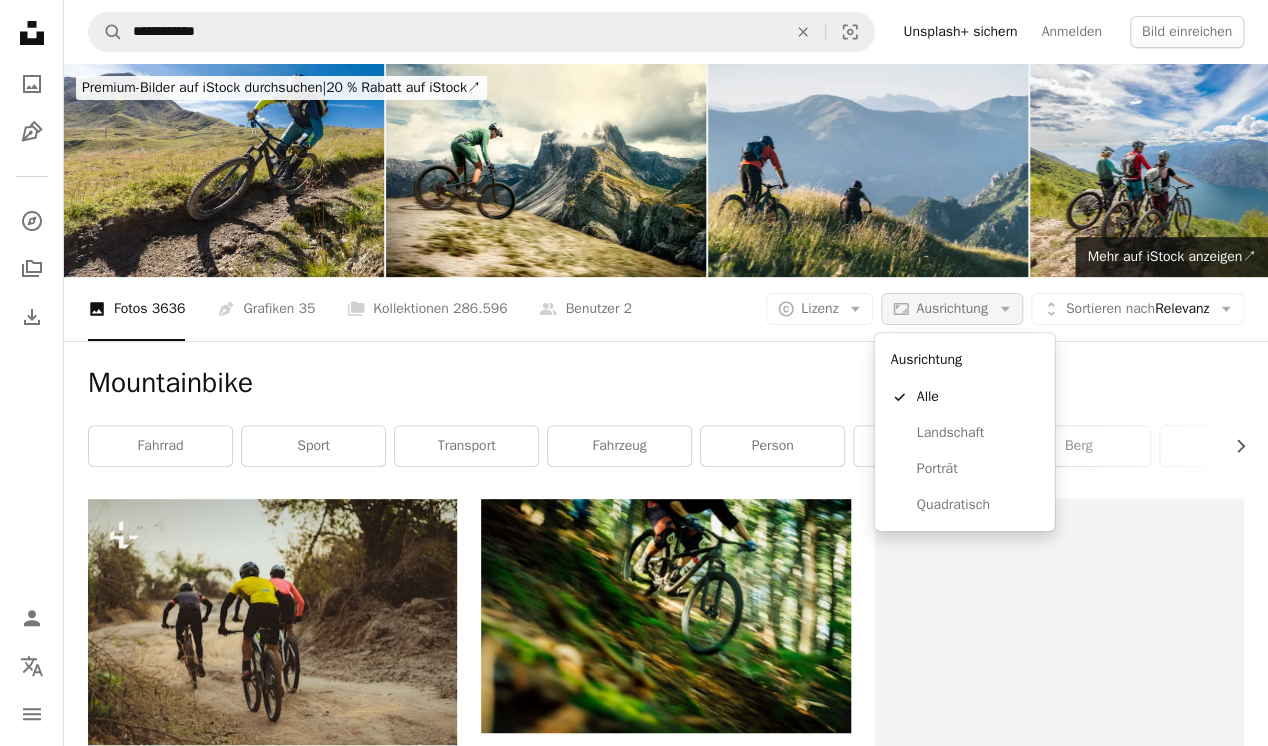 click on "Arrow down" 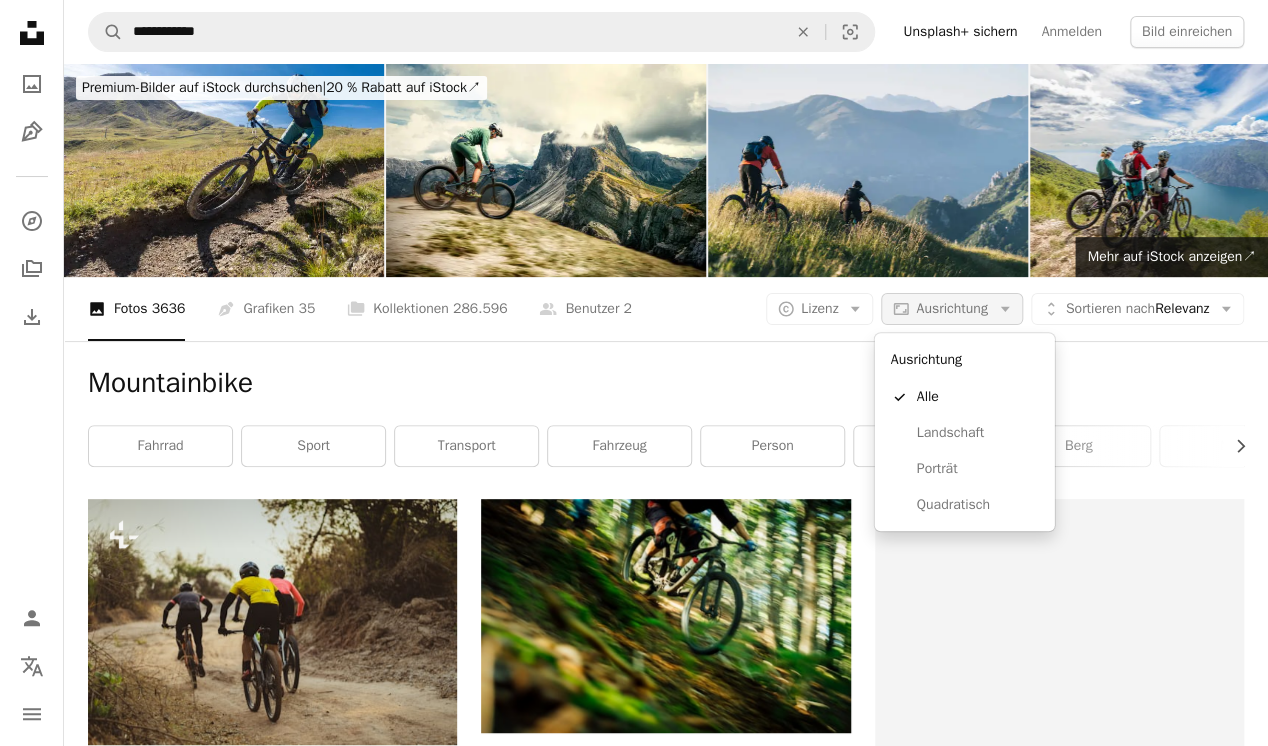 click on "Ausrichtung" at bounding box center (951, 308) 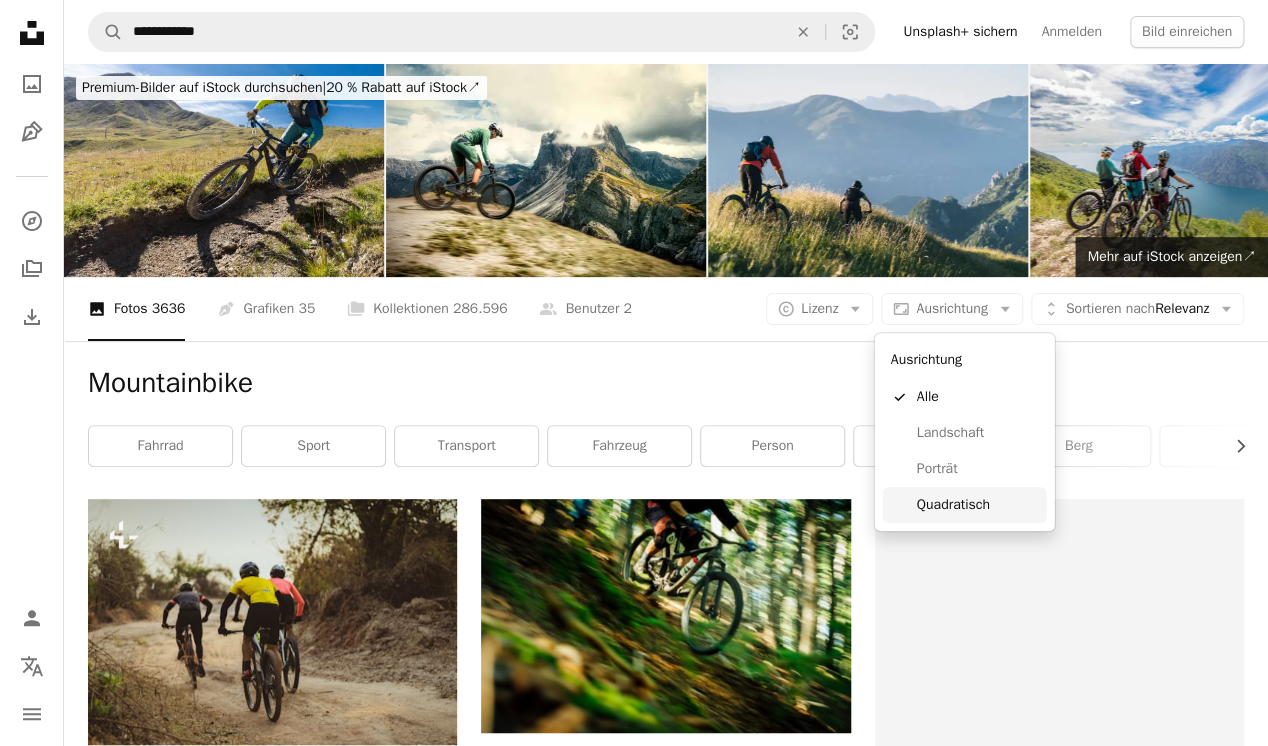 click on "Quadratisch" at bounding box center (978, 505) 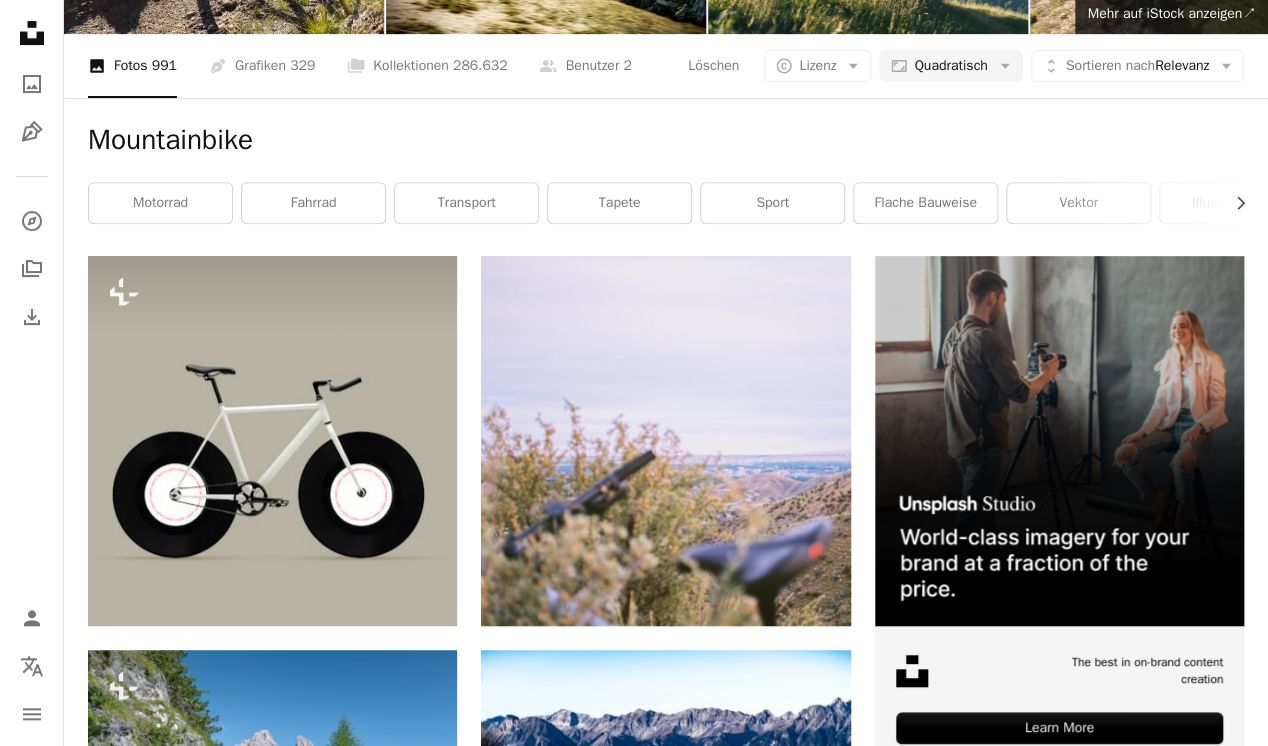 scroll, scrollTop: 0, scrollLeft: 0, axis: both 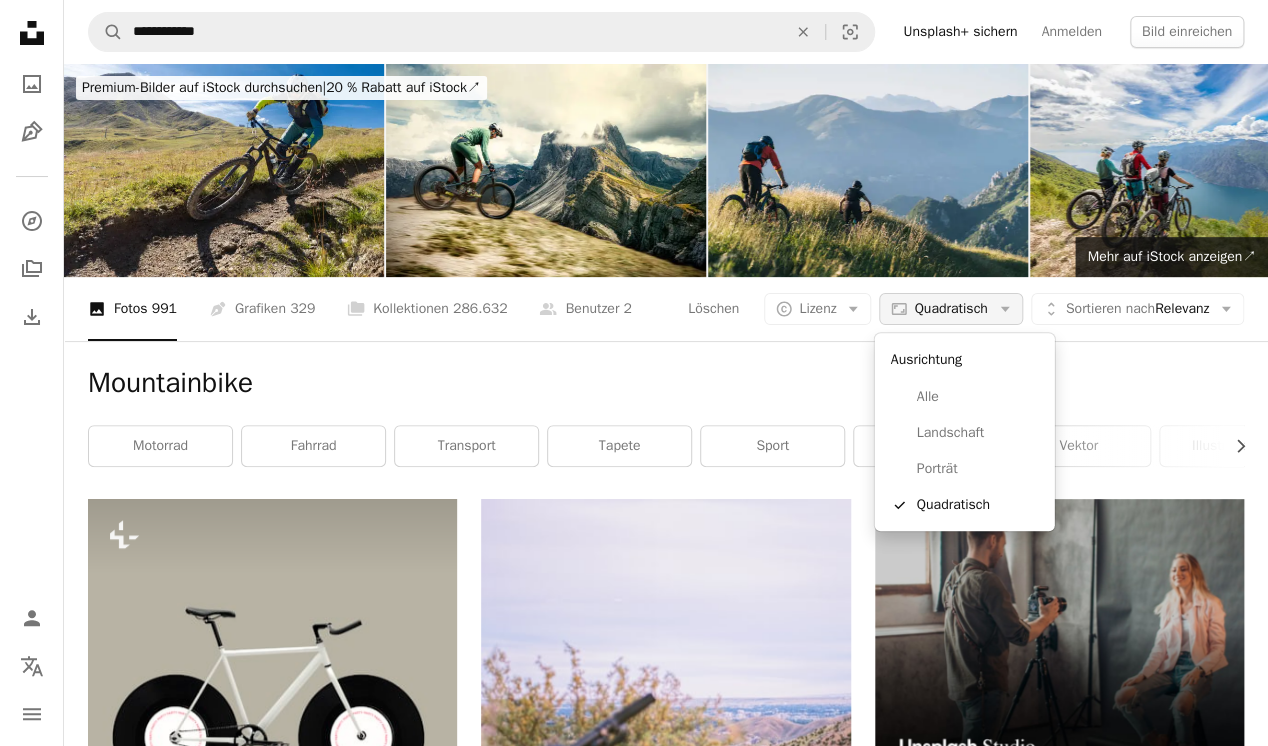 click on "Quadratisch" at bounding box center (950, 309) 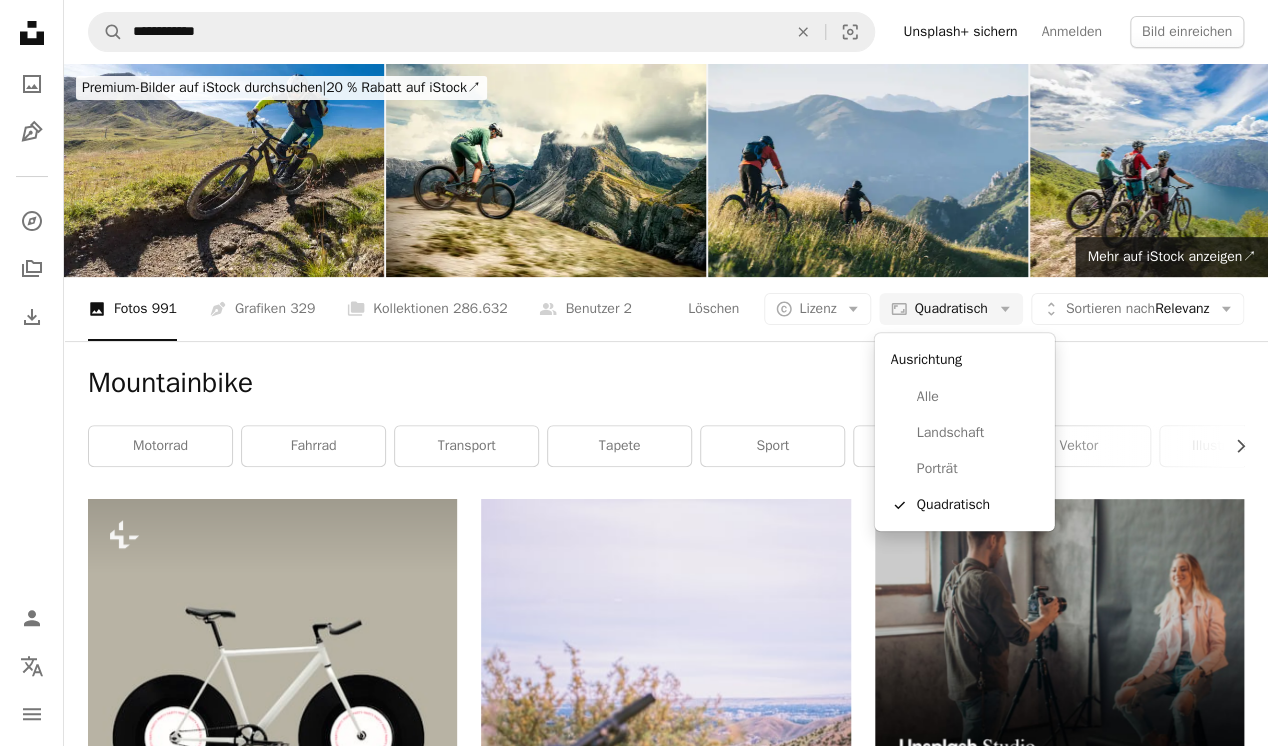 click on "Ausrichtung" at bounding box center [965, 360] 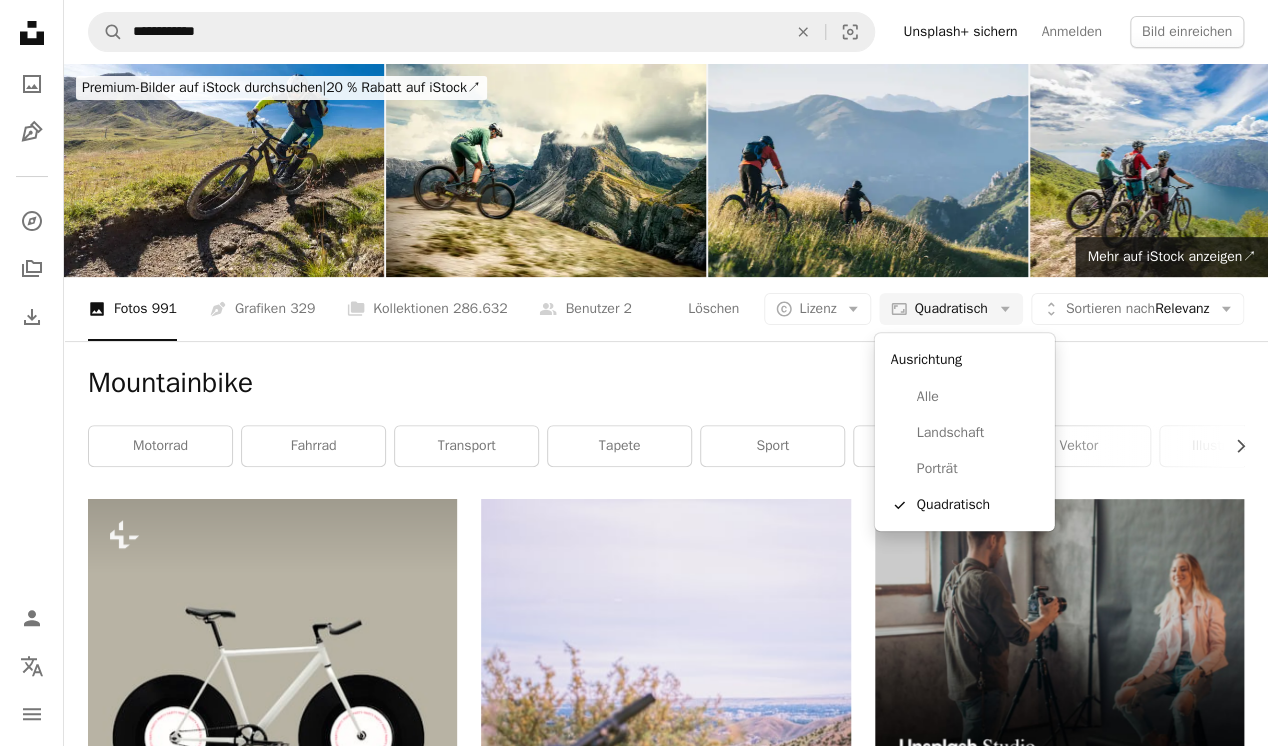 click on "Ausrichtung" at bounding box center (965, 360) 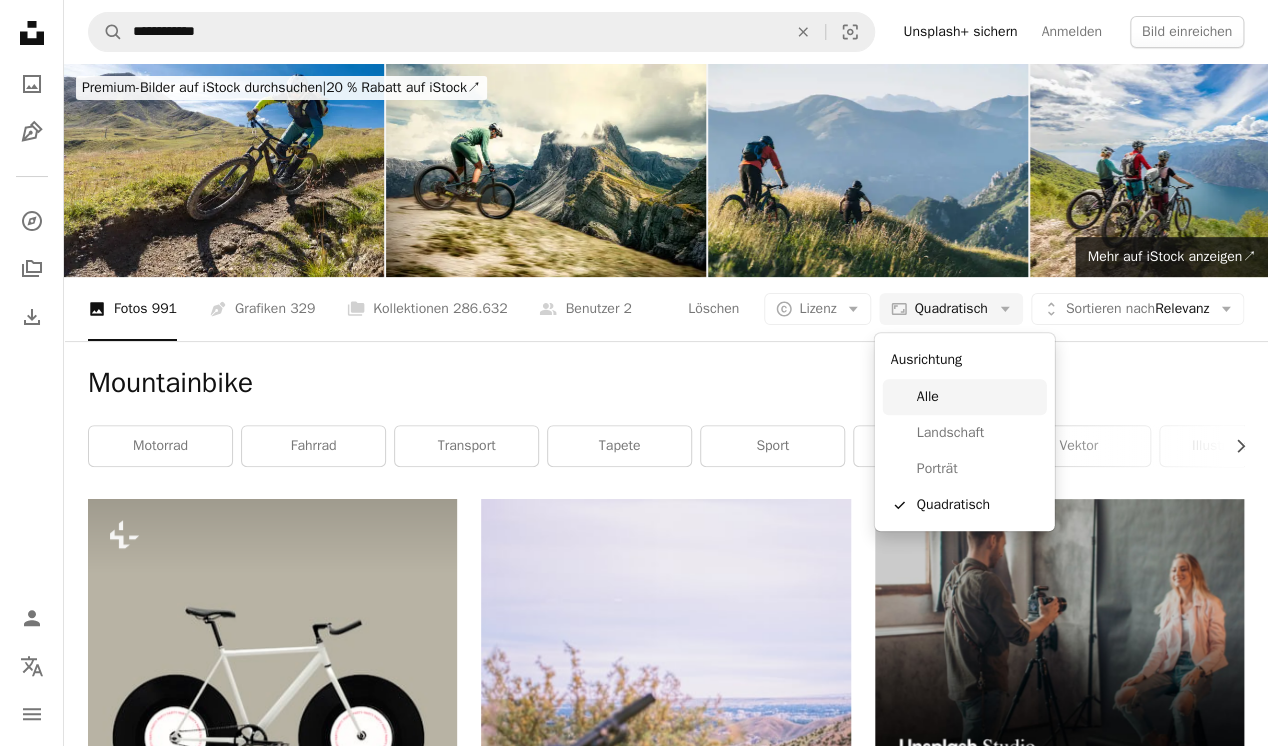 click on "Alle" at bounding box center [978, 397] 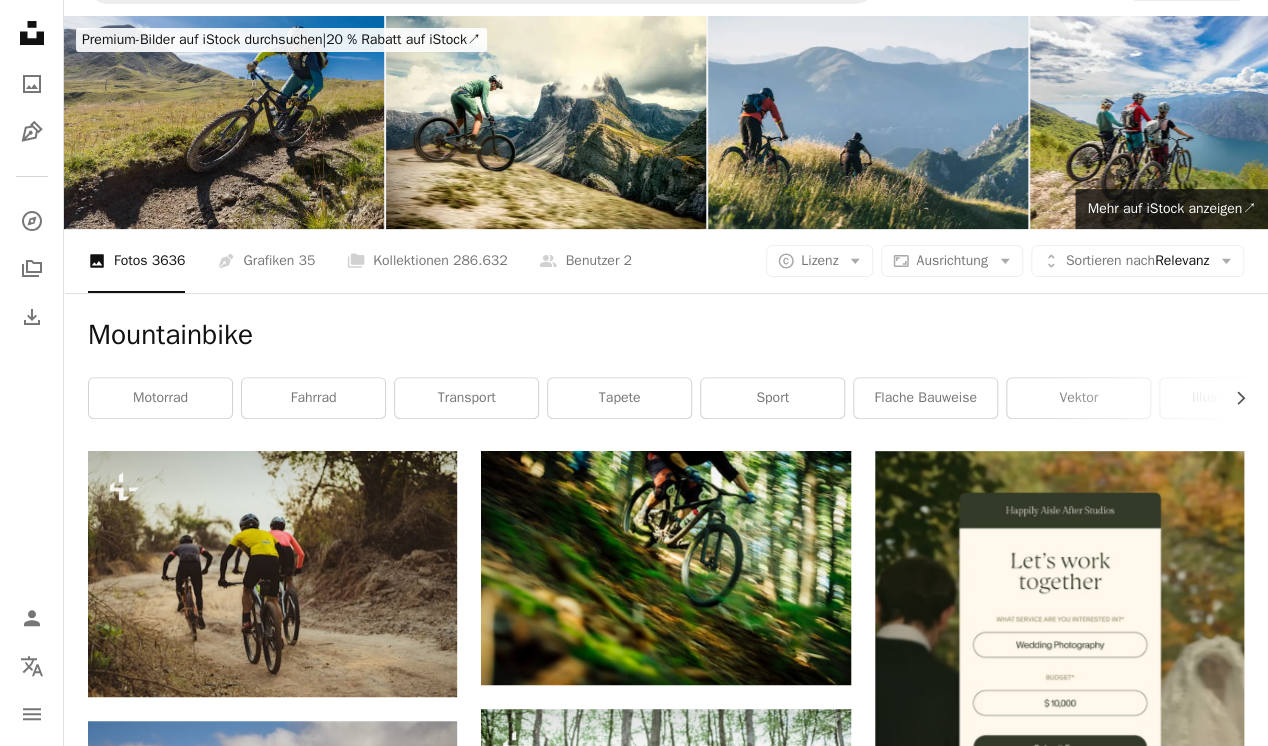 scroll, scrollTop: 0, scrollLeft: 0, axis: both 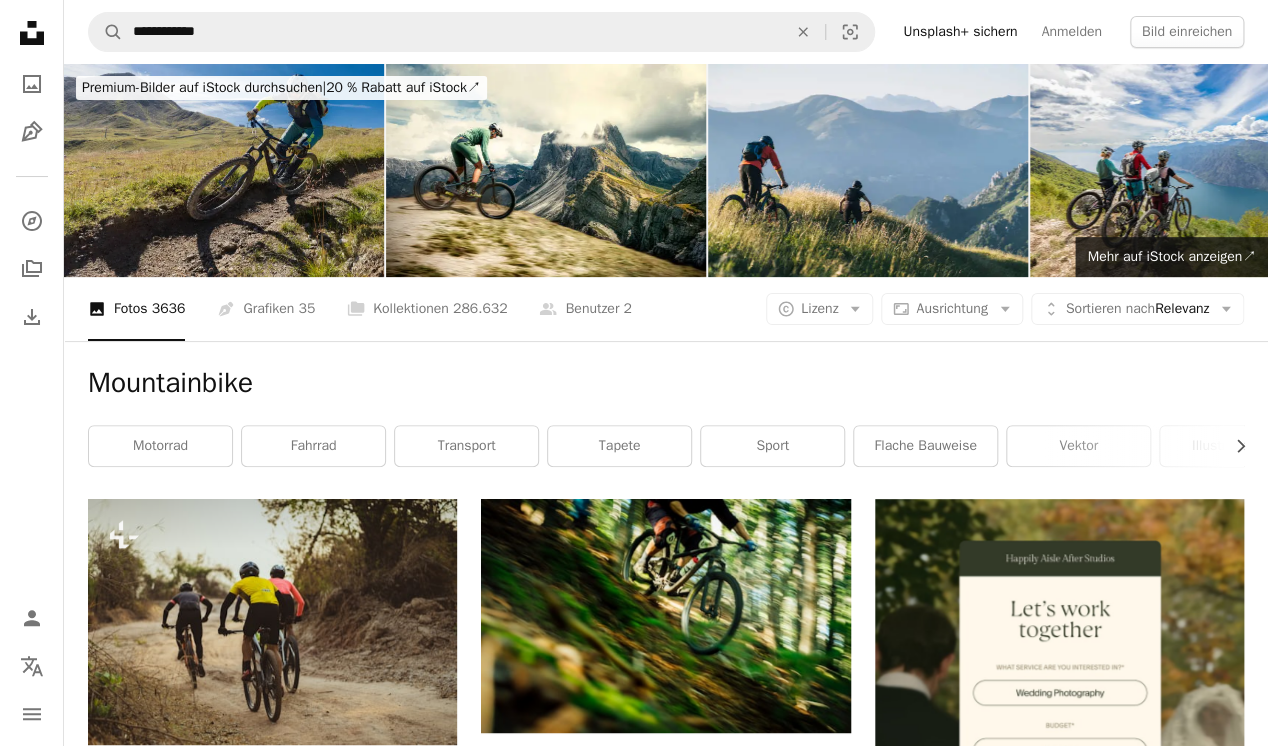 click at bounding box center (224, 170) 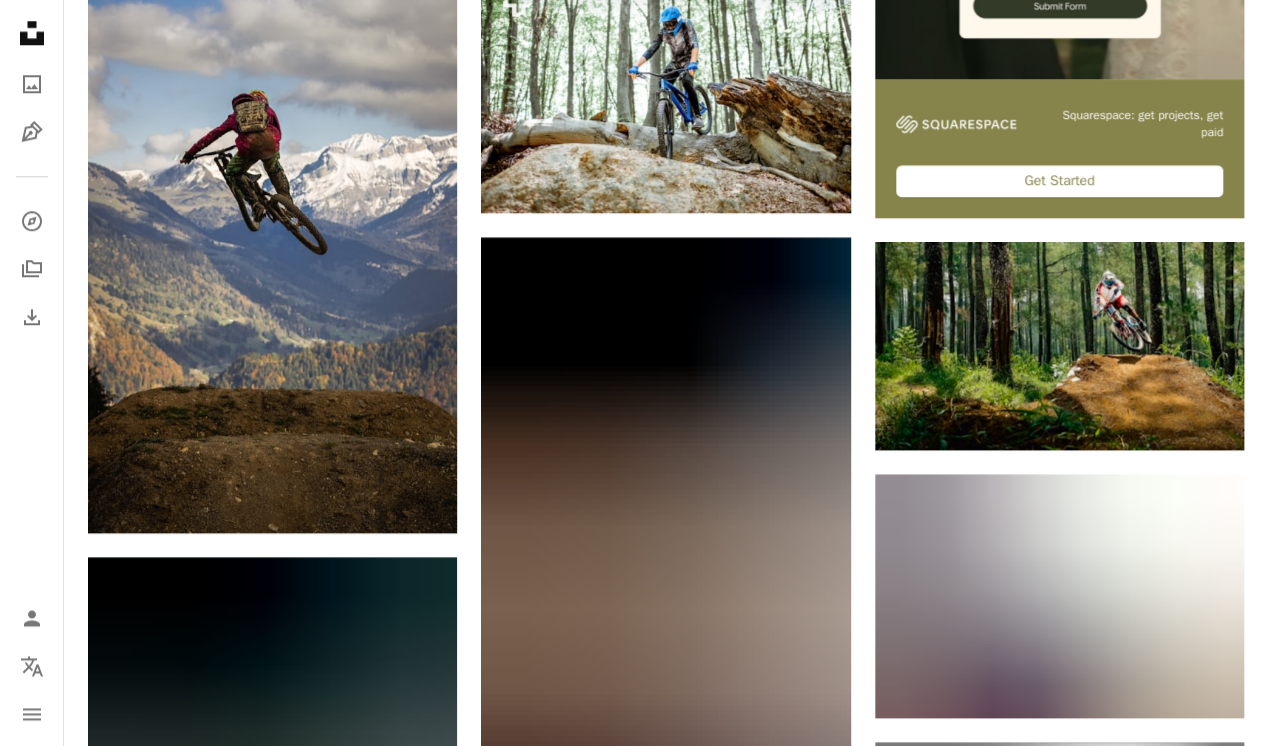 scroll, scrollTop: 787, scrollLeft: 0, axis: vertical 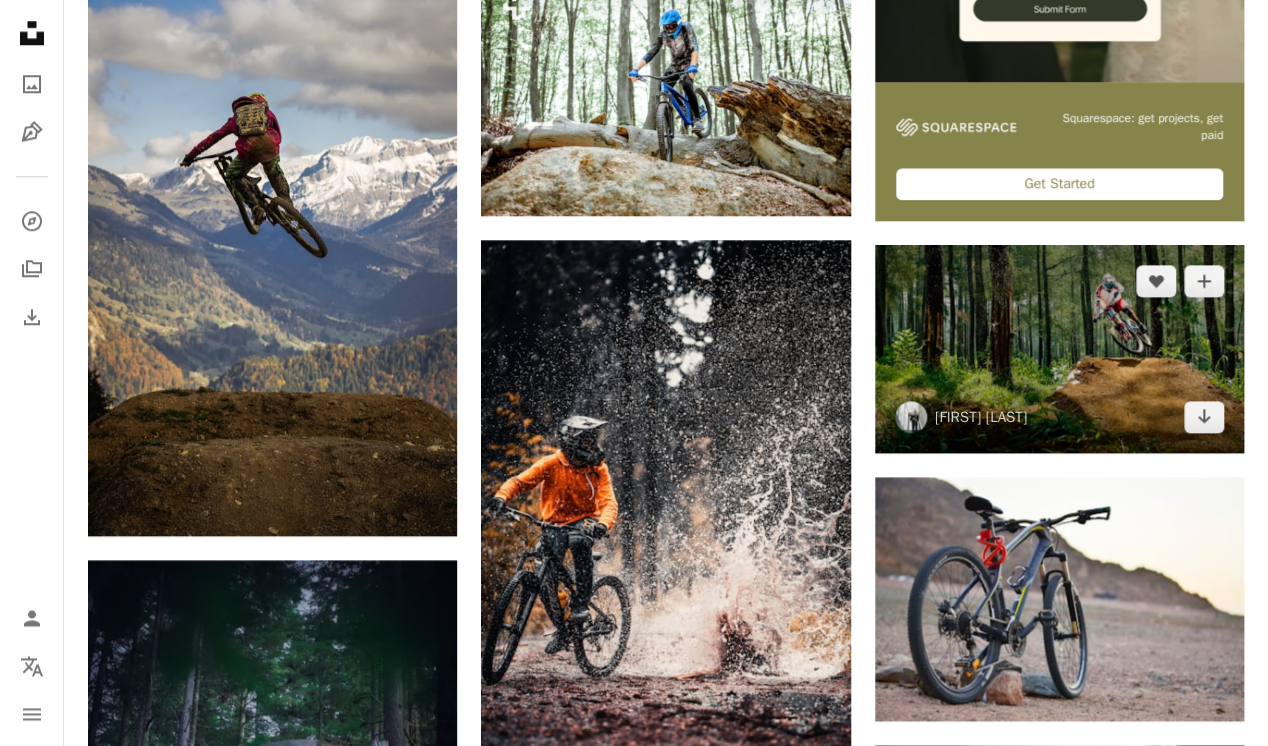 click at bounding box center [1059, 349] 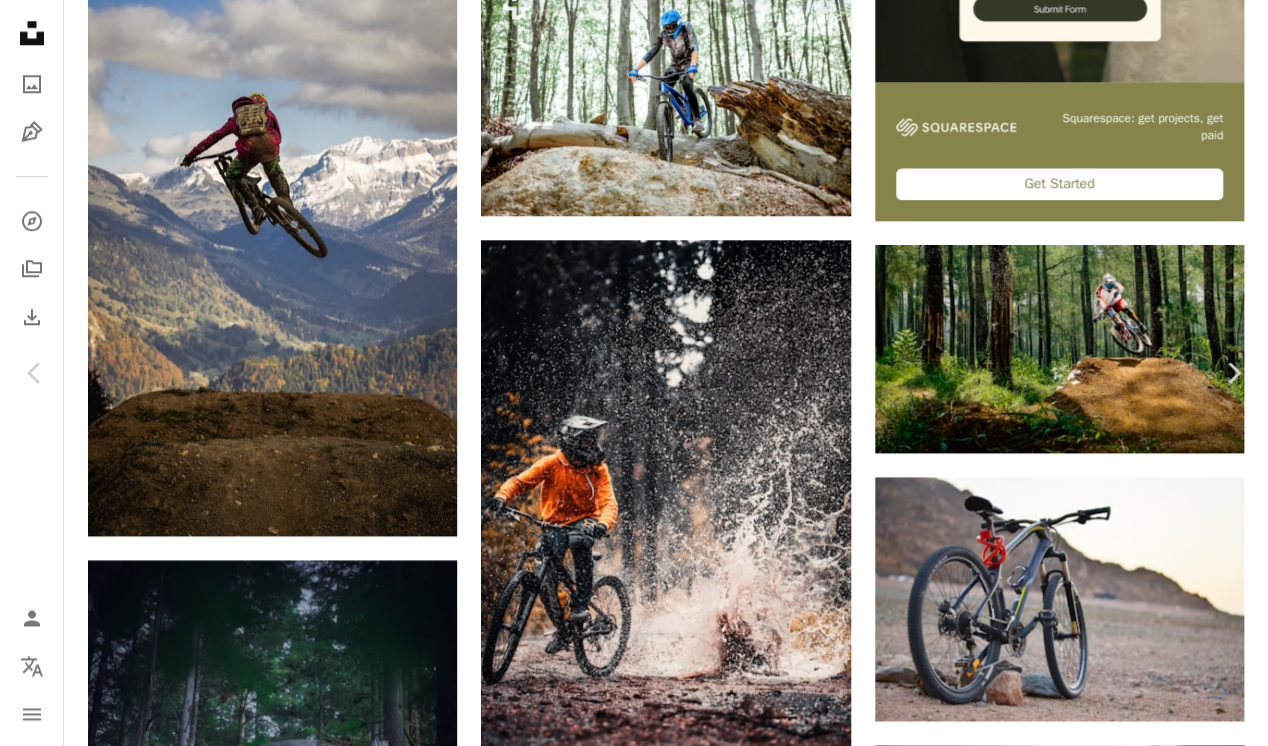 click on "An X shape" at bounding box center (20, 20) 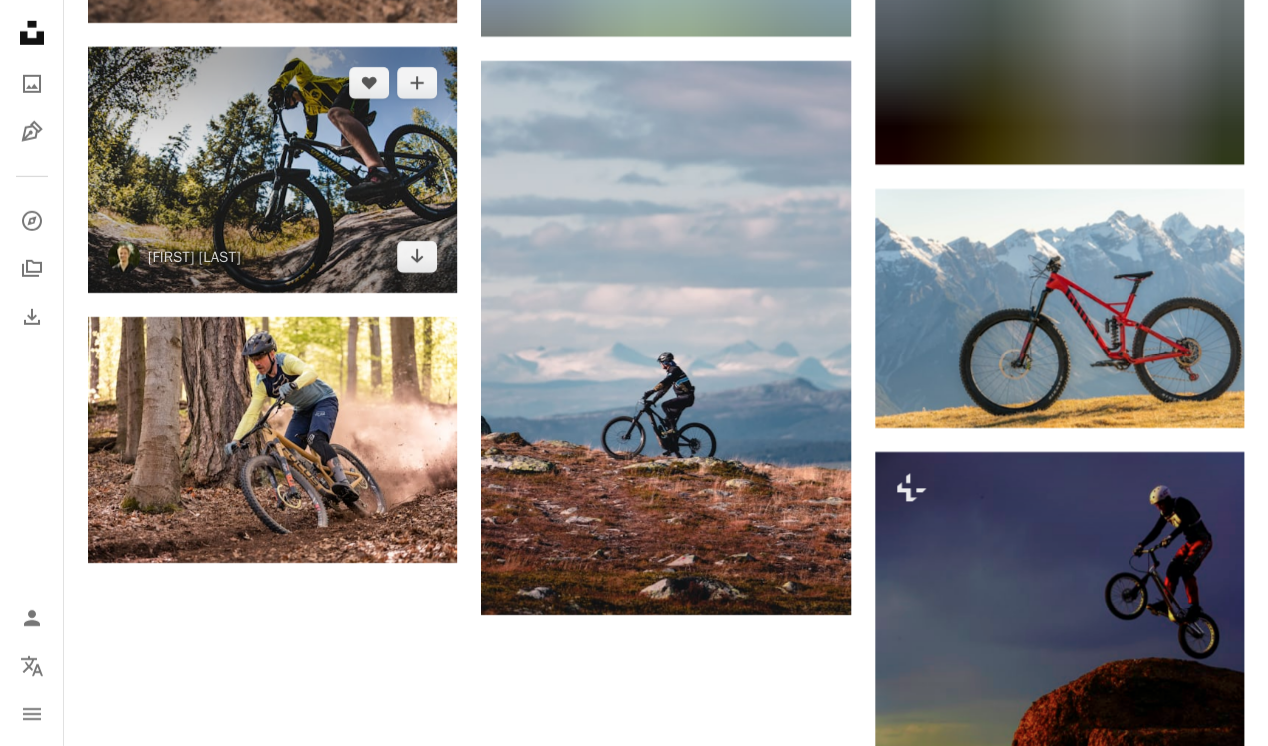 scroll, scrollTop: 2453, scrollLeft: 0, axis: vertical 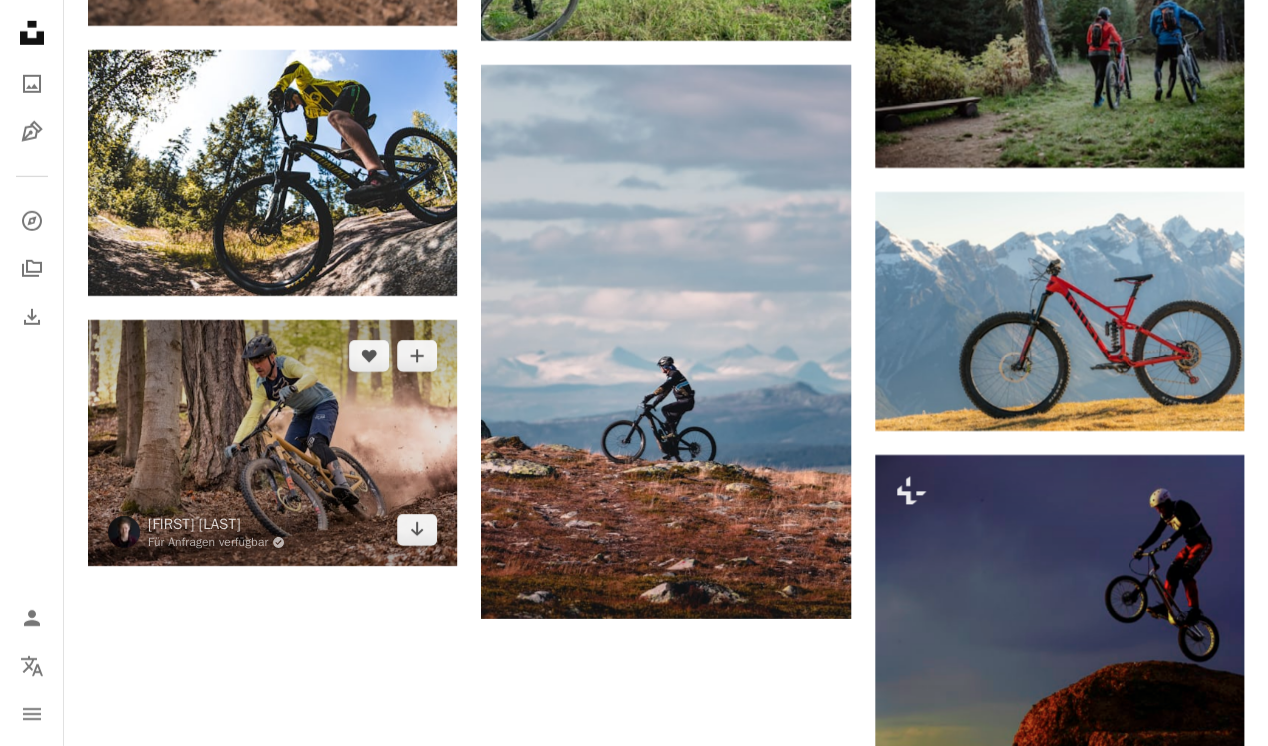 click at bounding box center [272, 443] 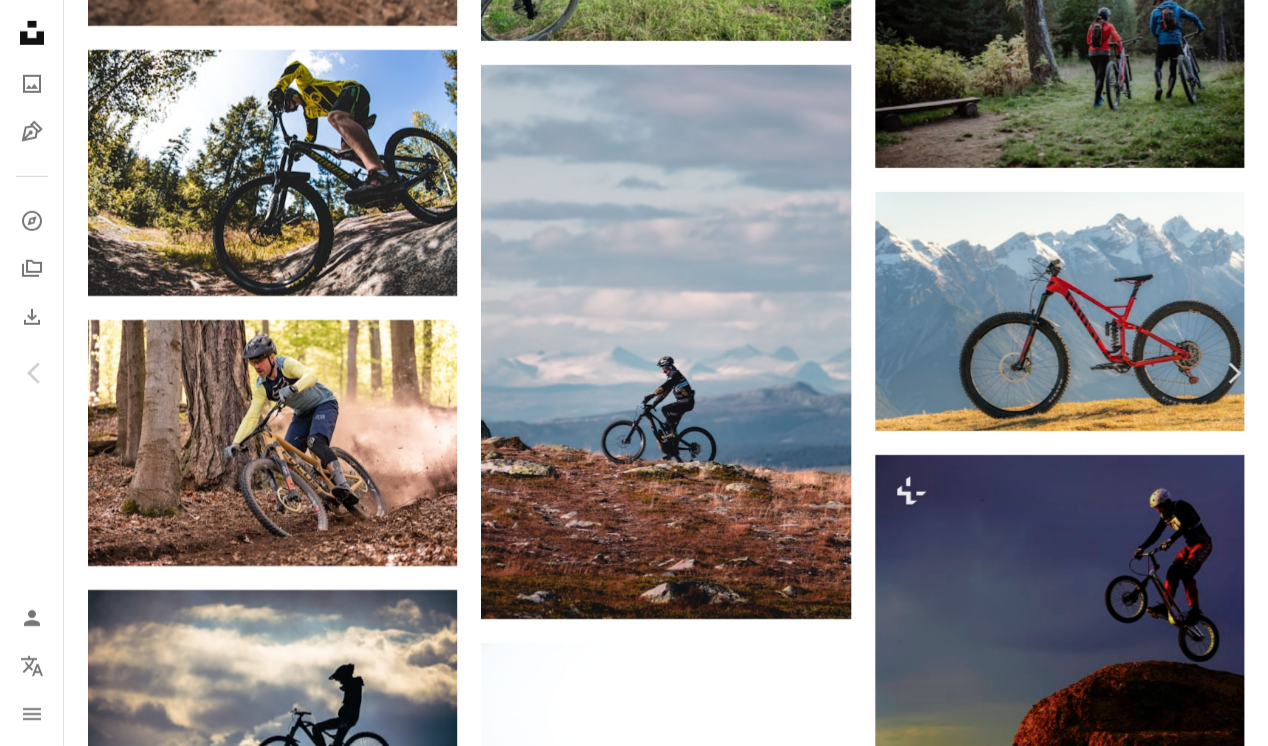 scroll, scrollTop: 4153, scrollLeft: 0, axis: vertical 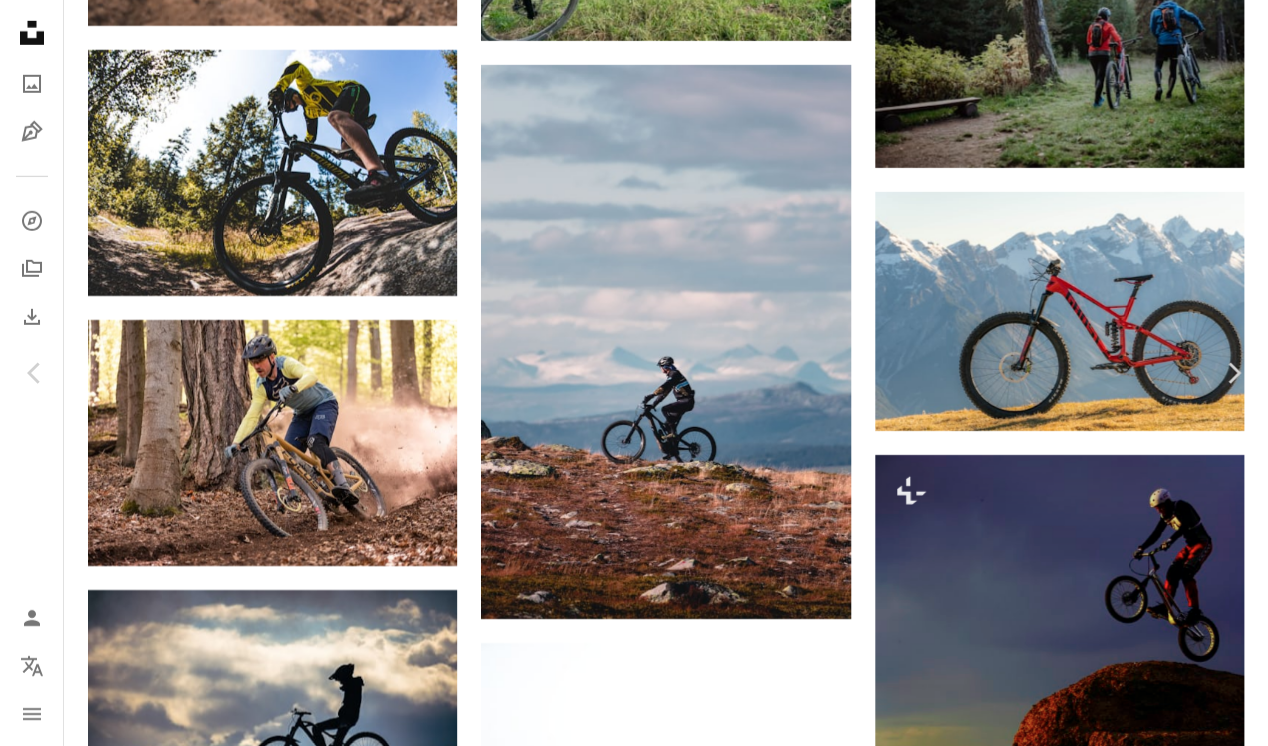 click at bounding box center [626, 5156] 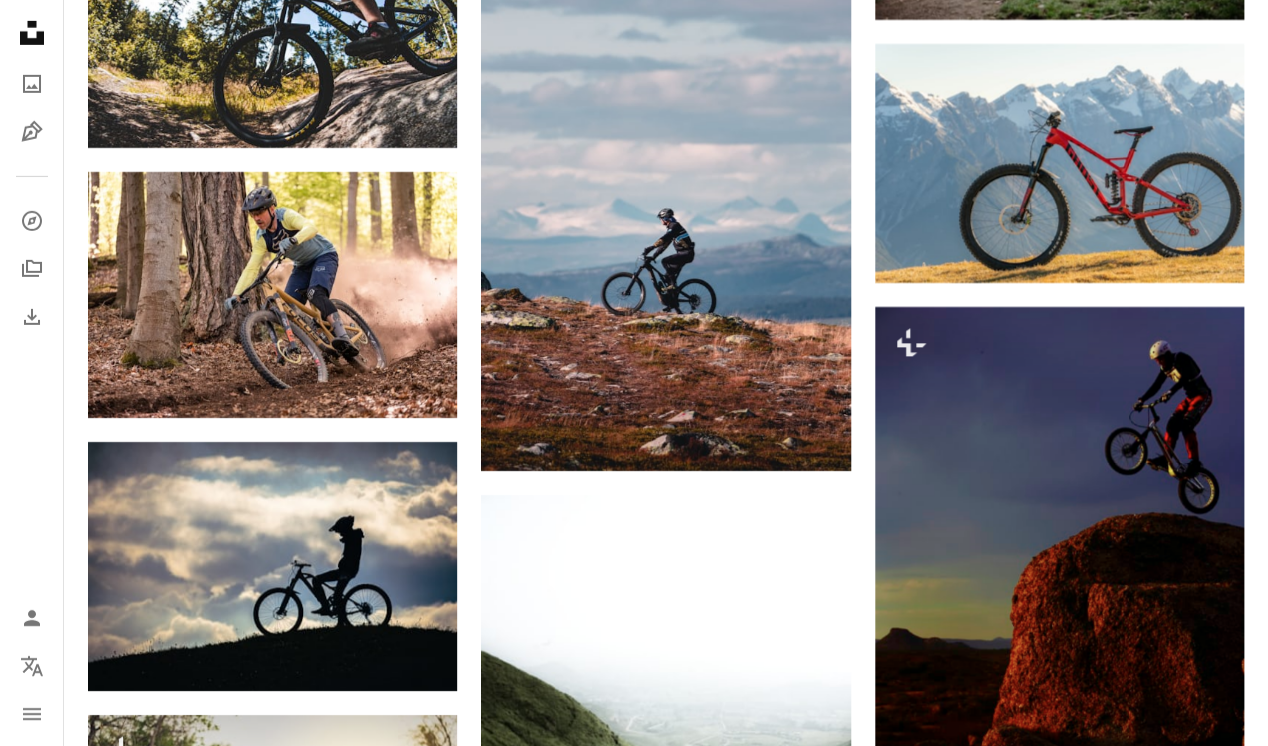 scroll, scrollTop: 2599, scrollLeft: 0, axis: vertical 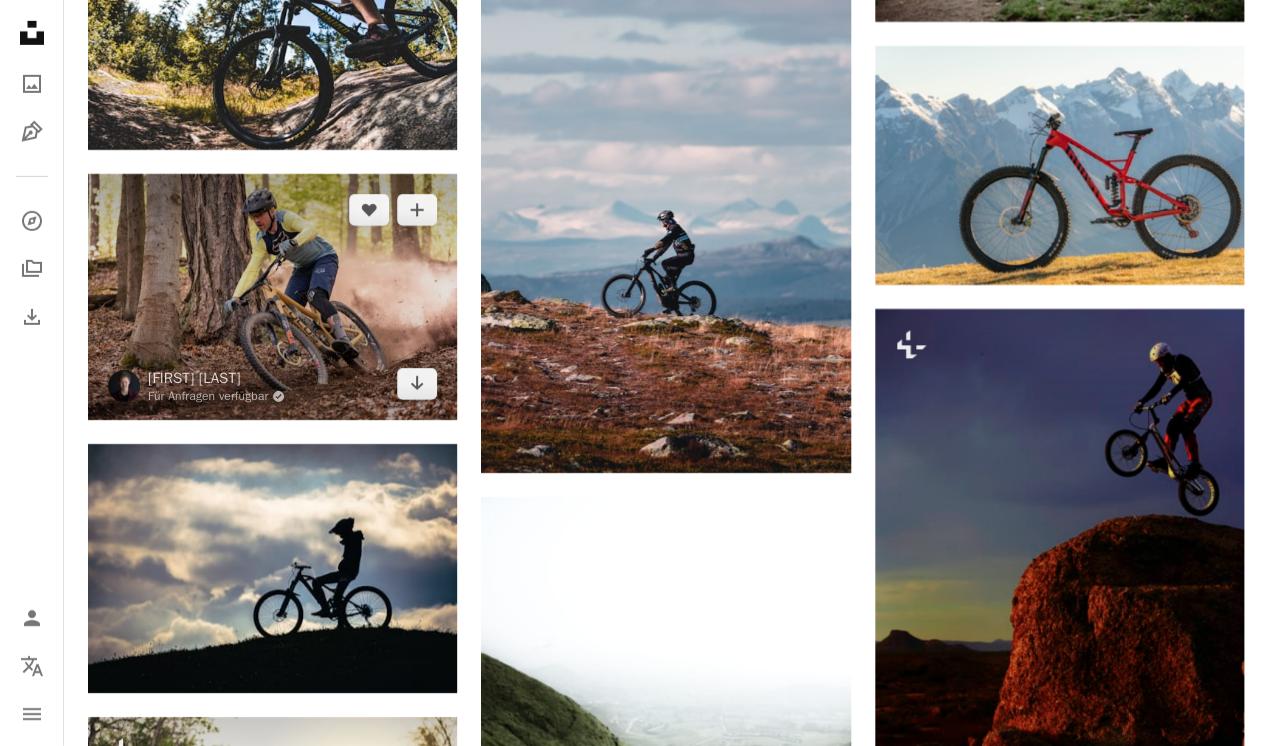 click at bounding box center (272, 297) 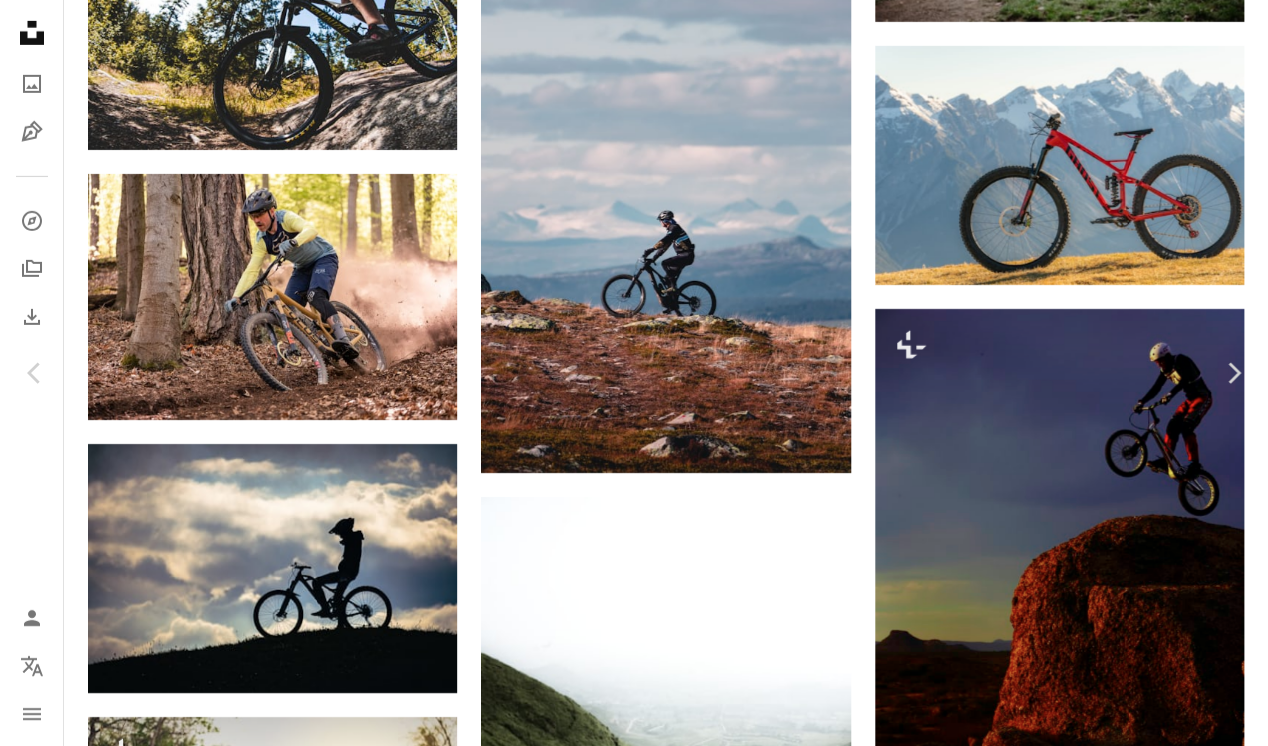 scroll, scrollTop: 3714, scrollLeft: 0, axis: vertical 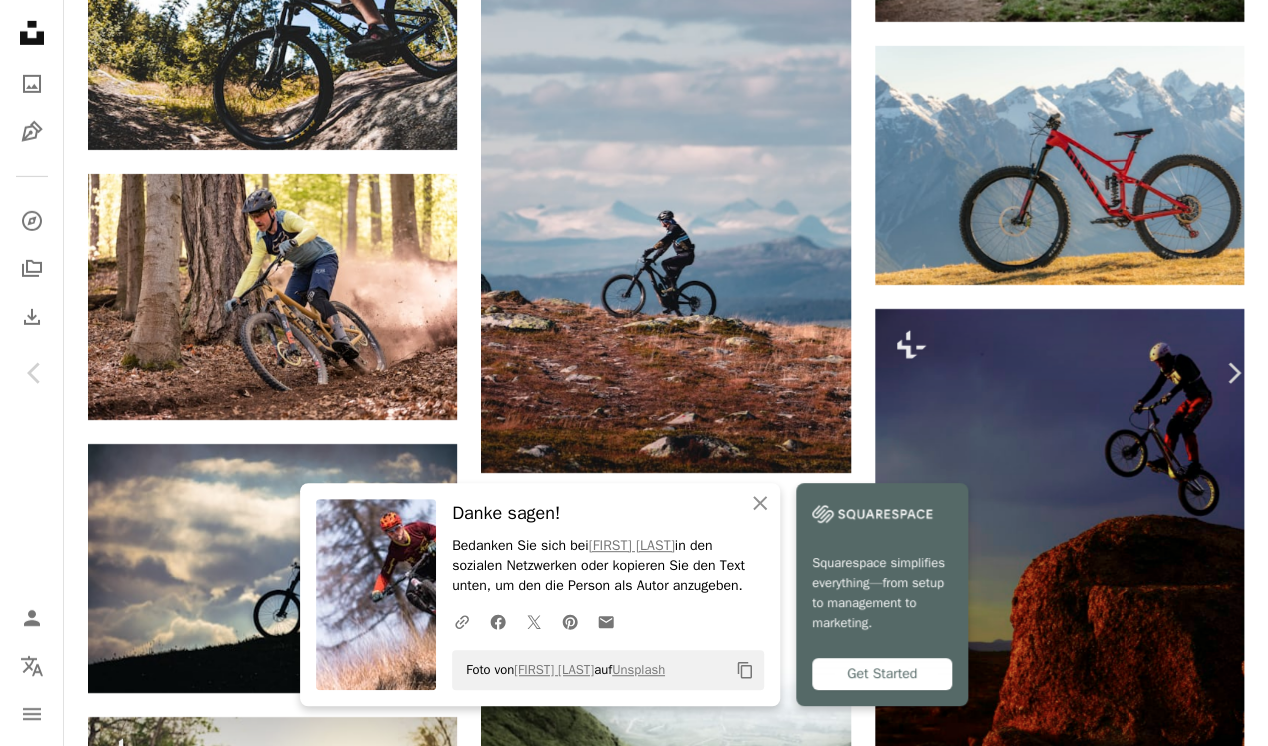 click 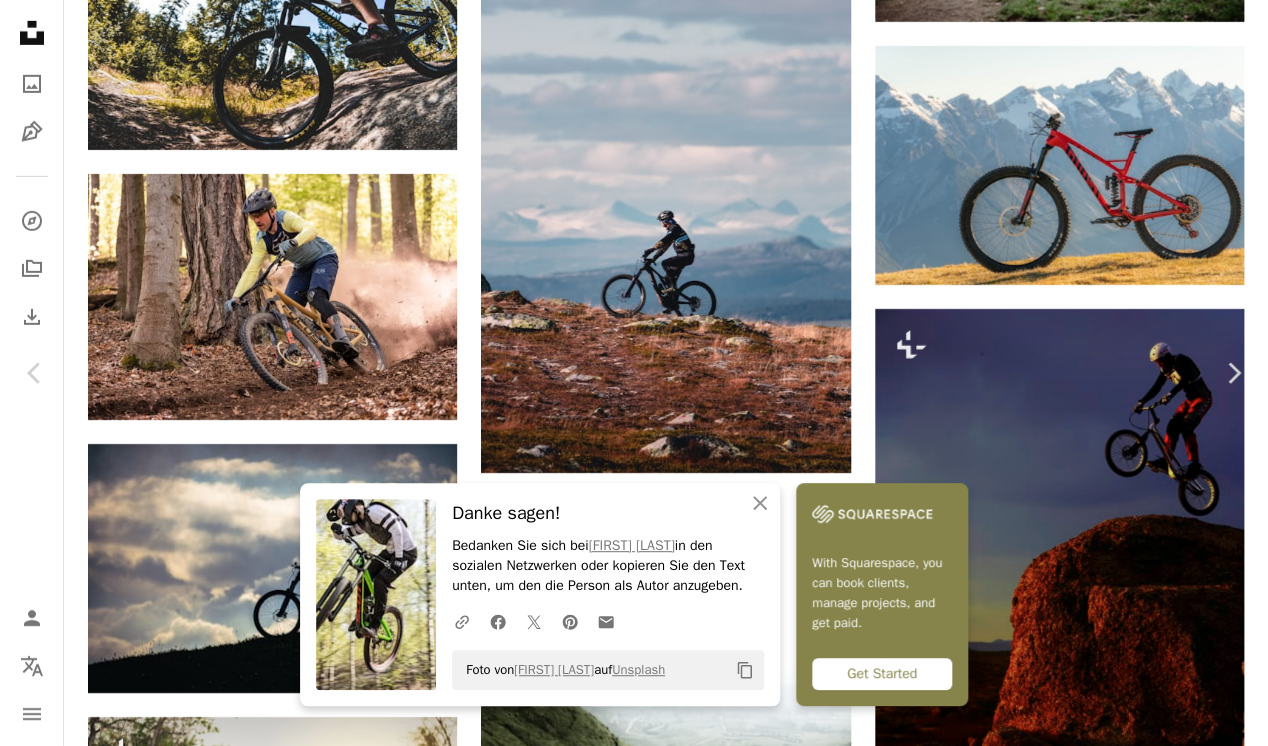 scroll, scrollTop: 5466, scrollLeft: 0, axis: vertical 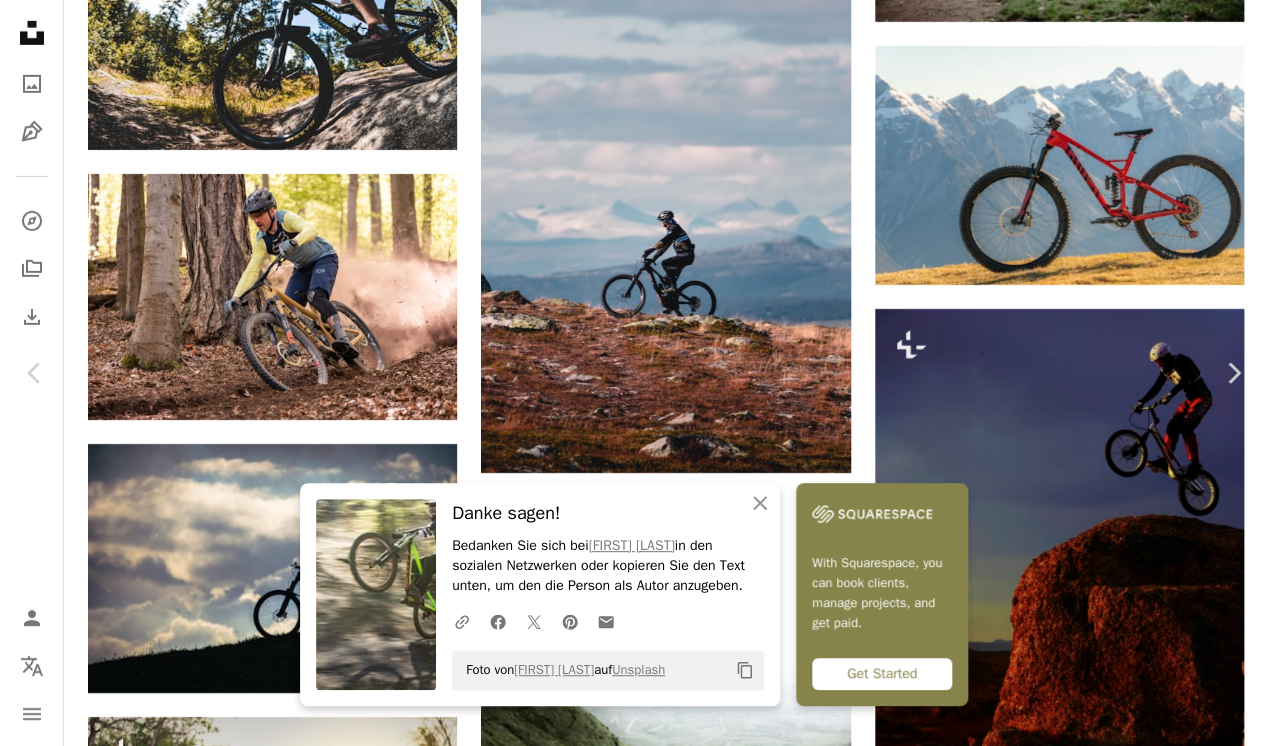 click on "Arrow pointing down" 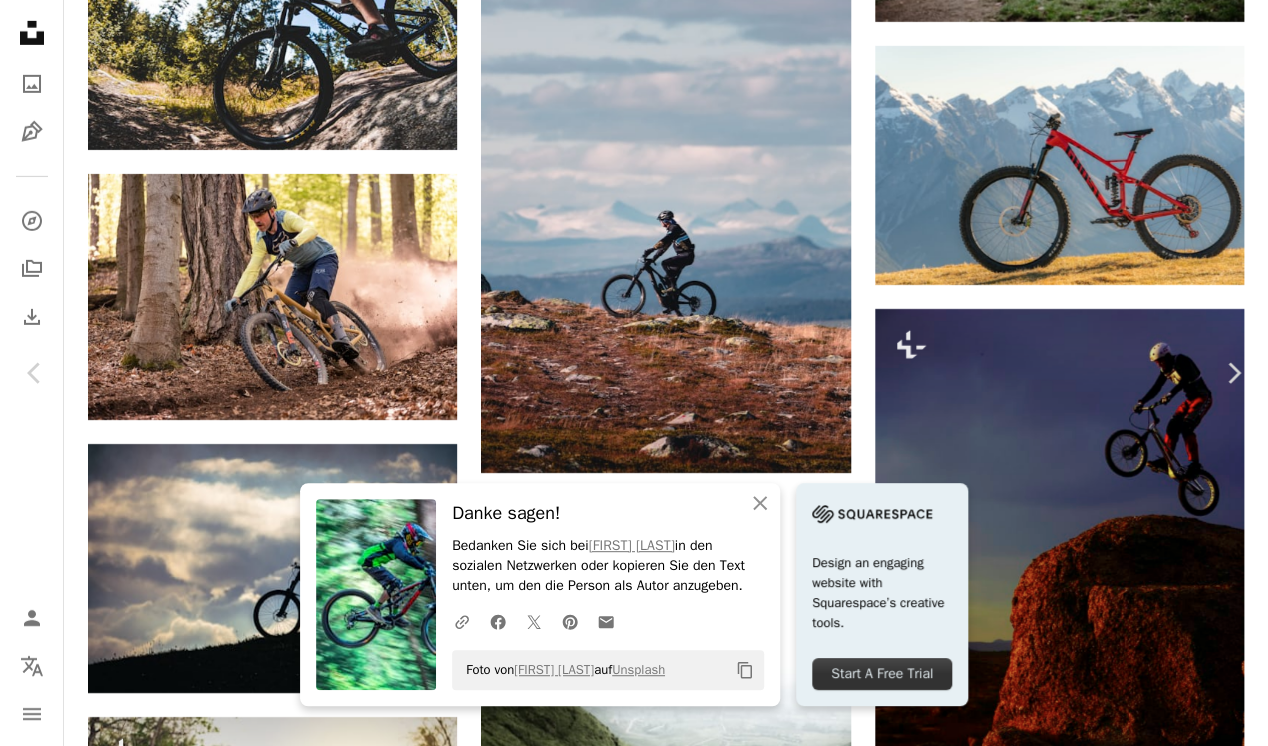scroll, scrollTop: 9804, scrollLeft: 0, axis: vertical 